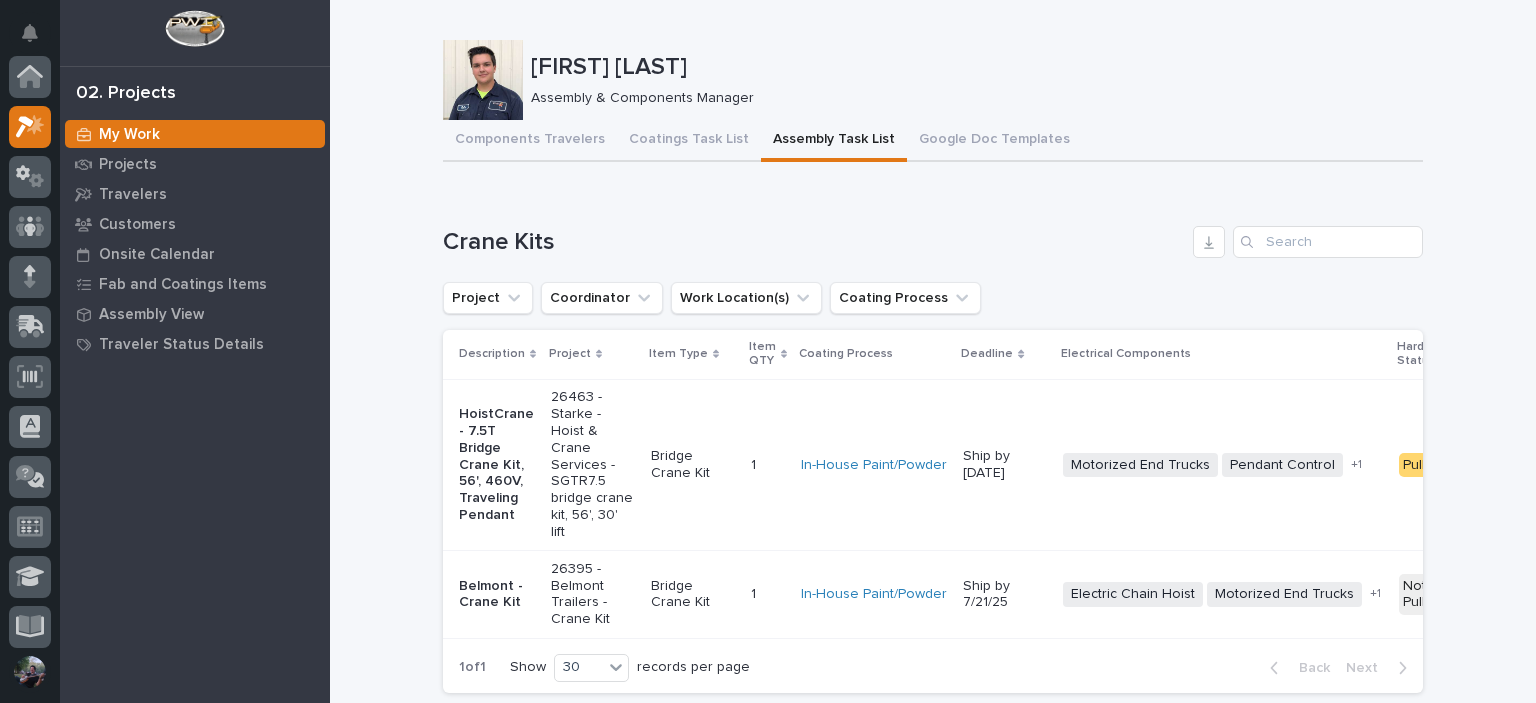 scroll, scrollTop: 0, scrollLeft: 0, axis: both 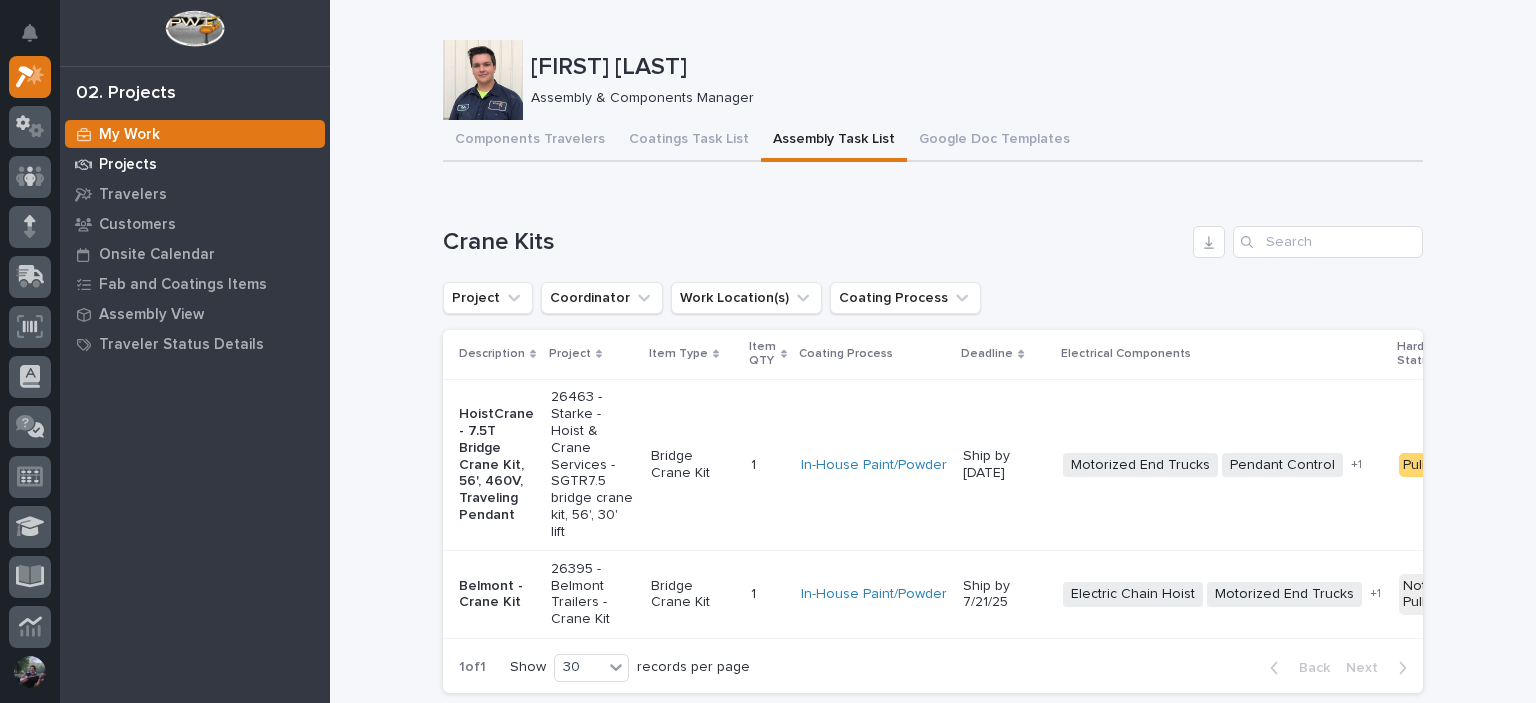 click on "Projects" at bounding box center [128, 165] 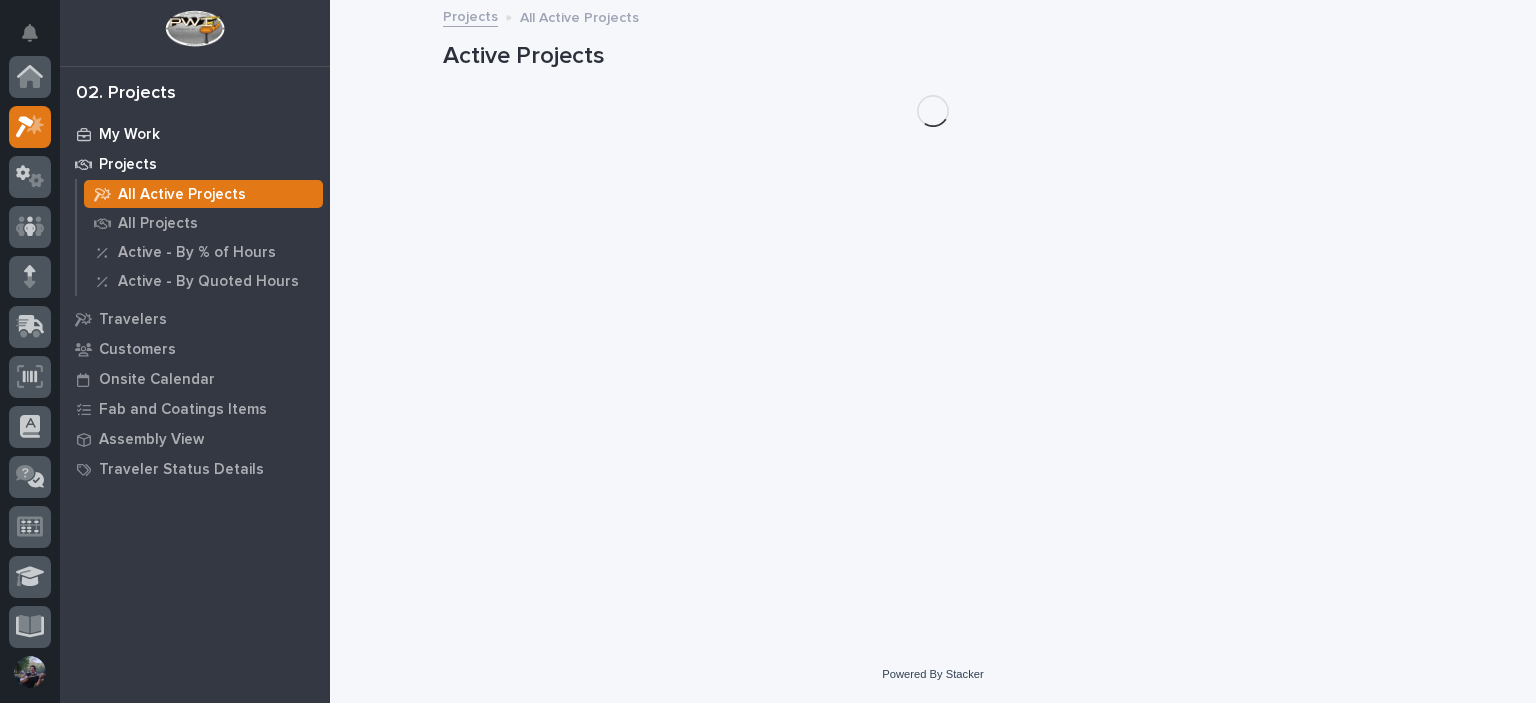 scroll, scrollTop: 50, scrollLeft: 0, axis: vertical 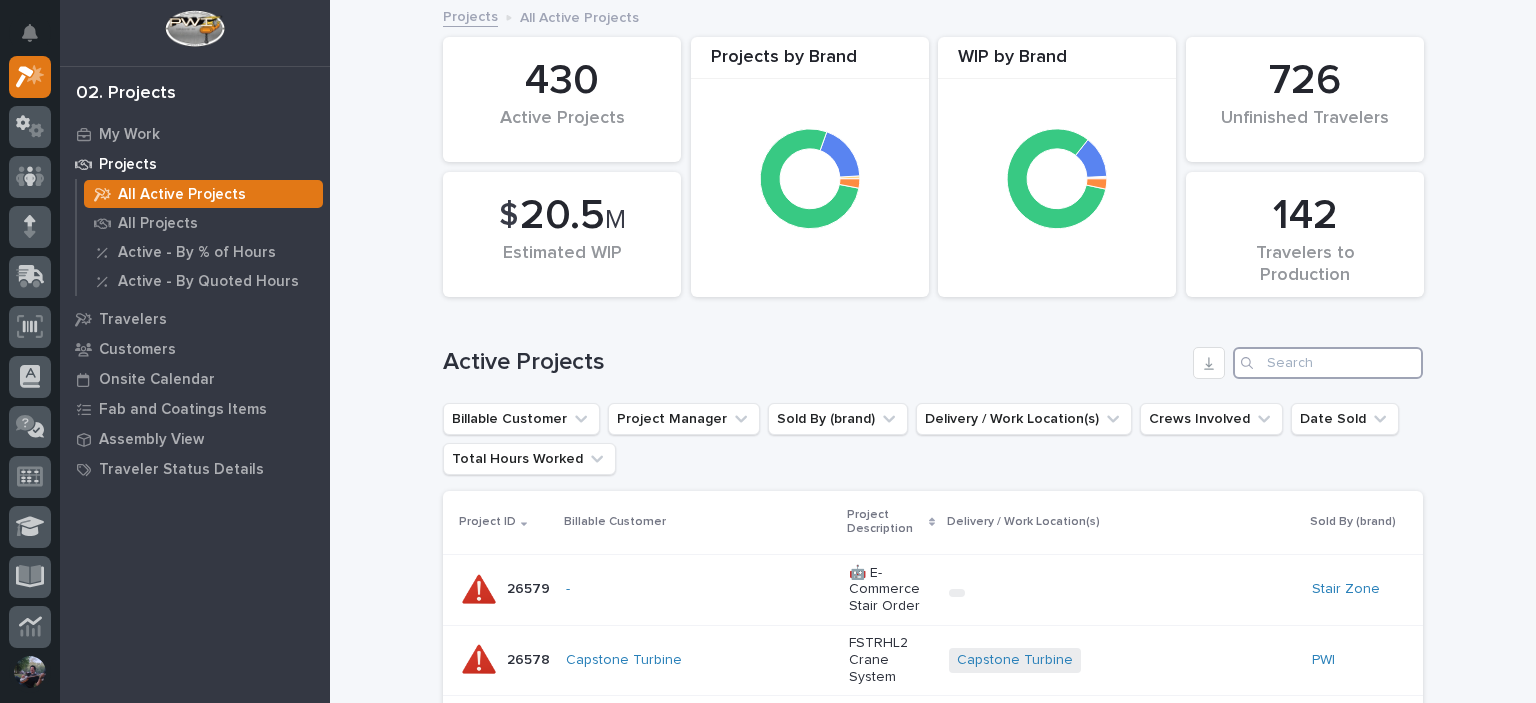 click at bounding box center (1328, 363) 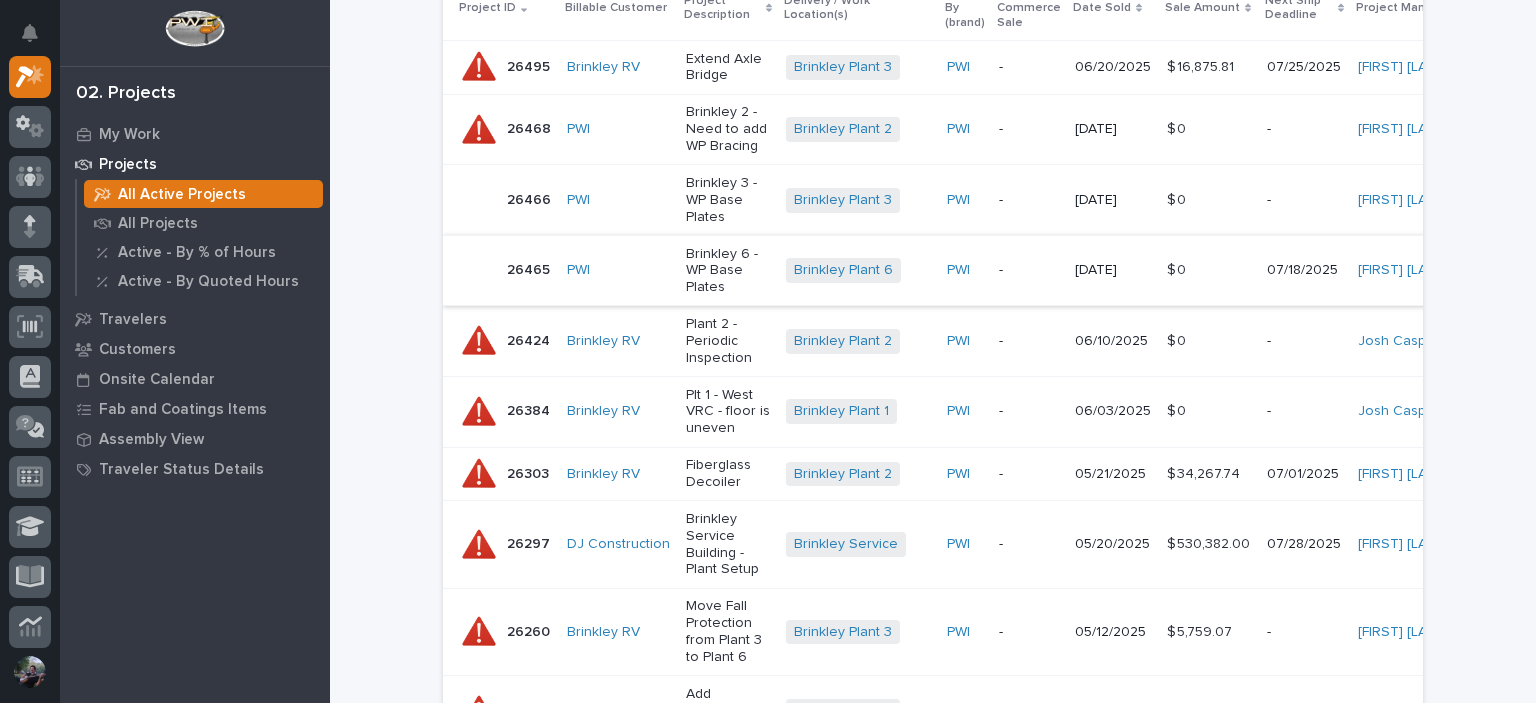 scroll, scrollTop: 533, scrollLeft: 0, axis: vertical 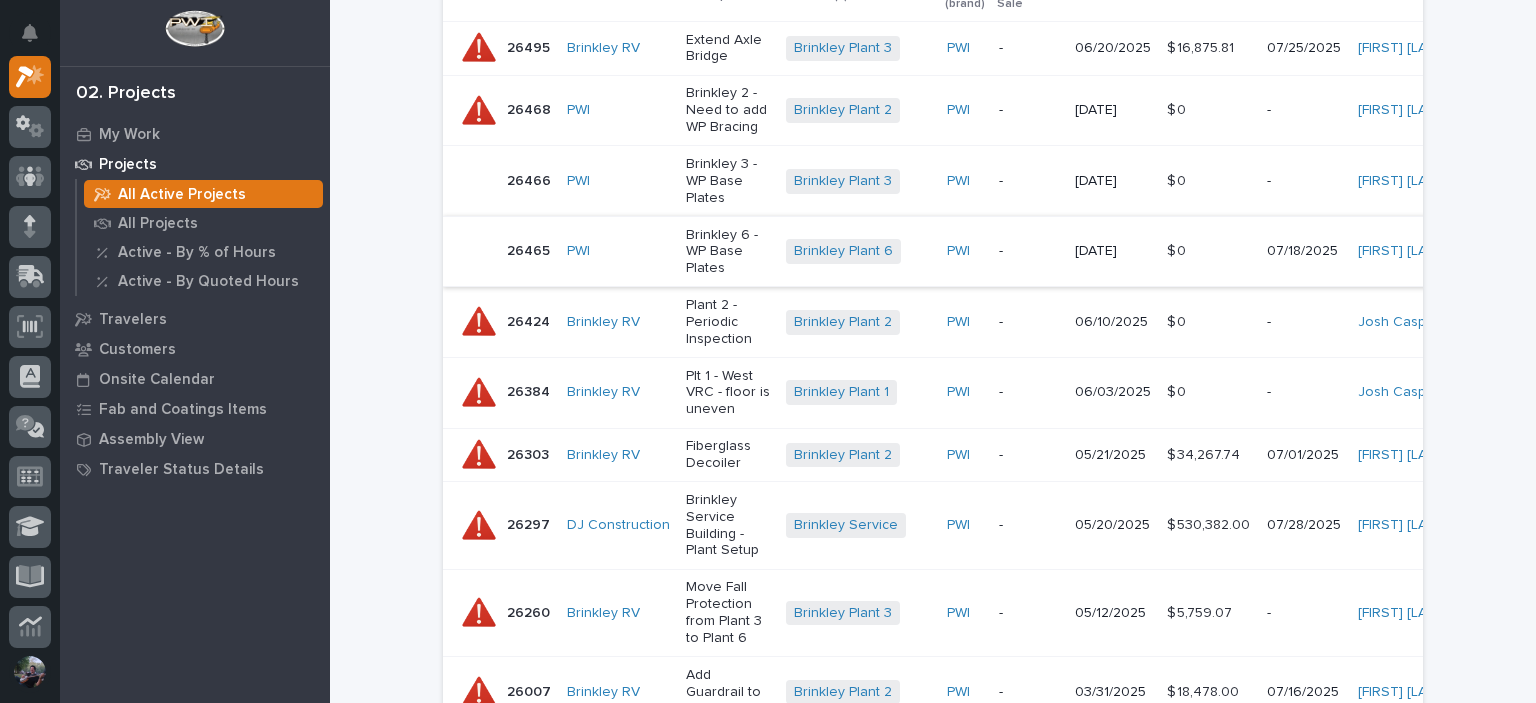 type on "Brinkley" 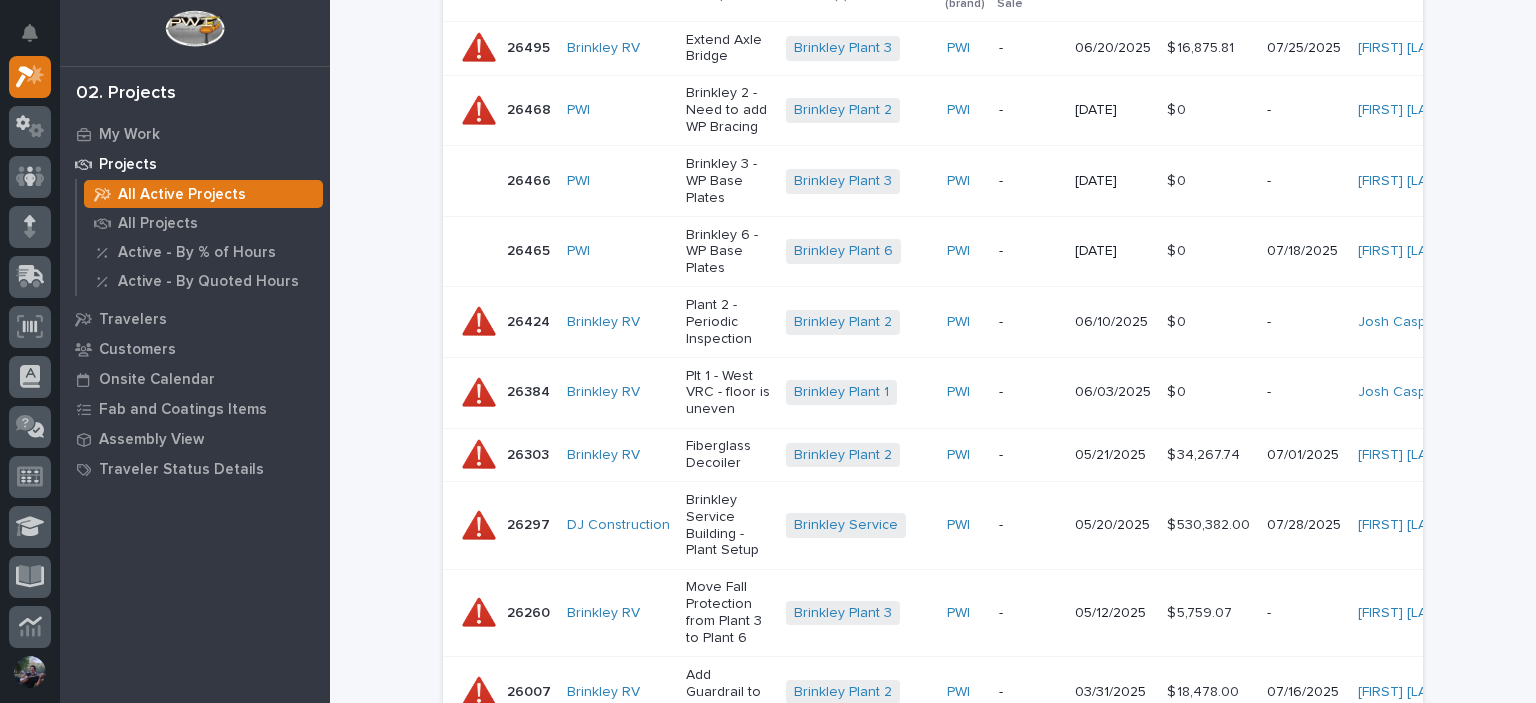 click on "Brinkley 6 - WP Base Plates" at bounding box center (728, 252) 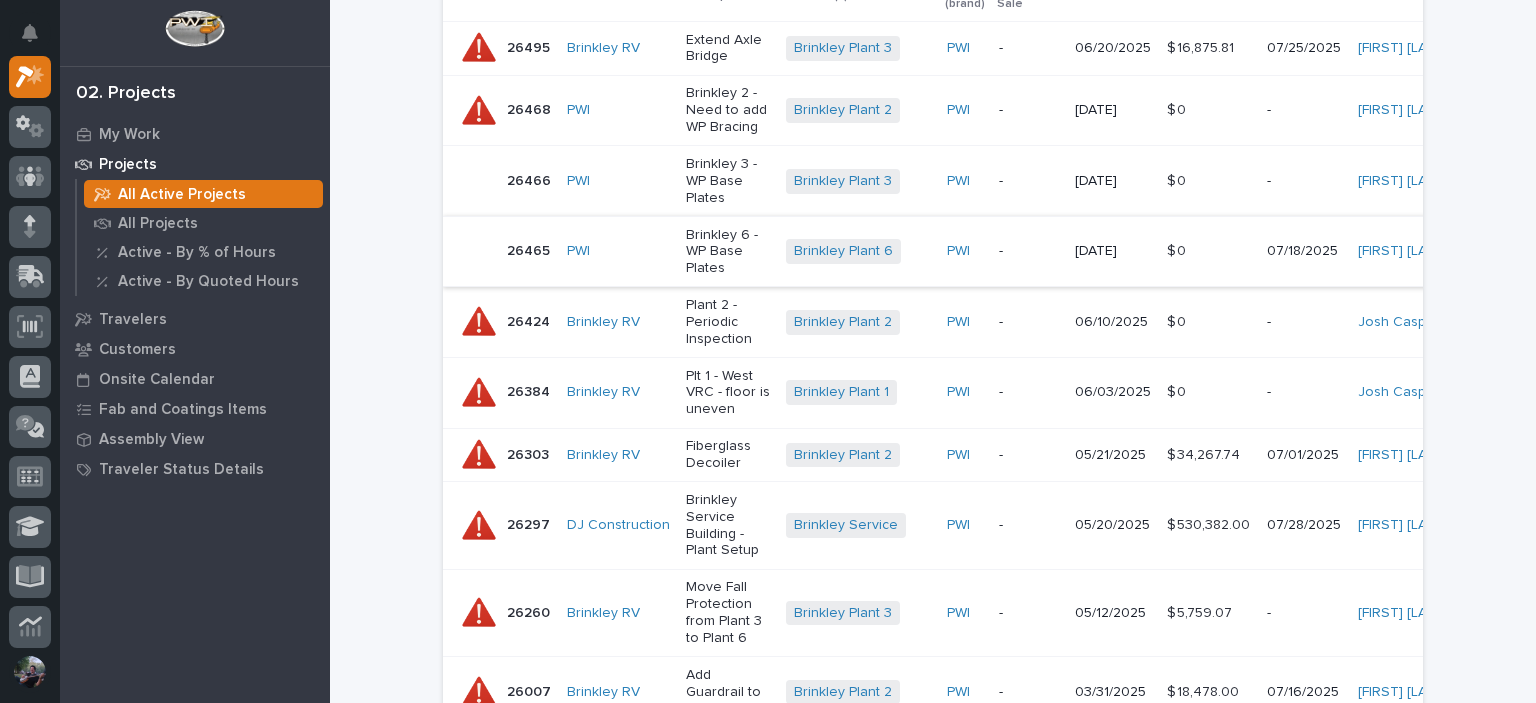 scroll, scrollTop: 0, scrollLeft: 0, axis: both 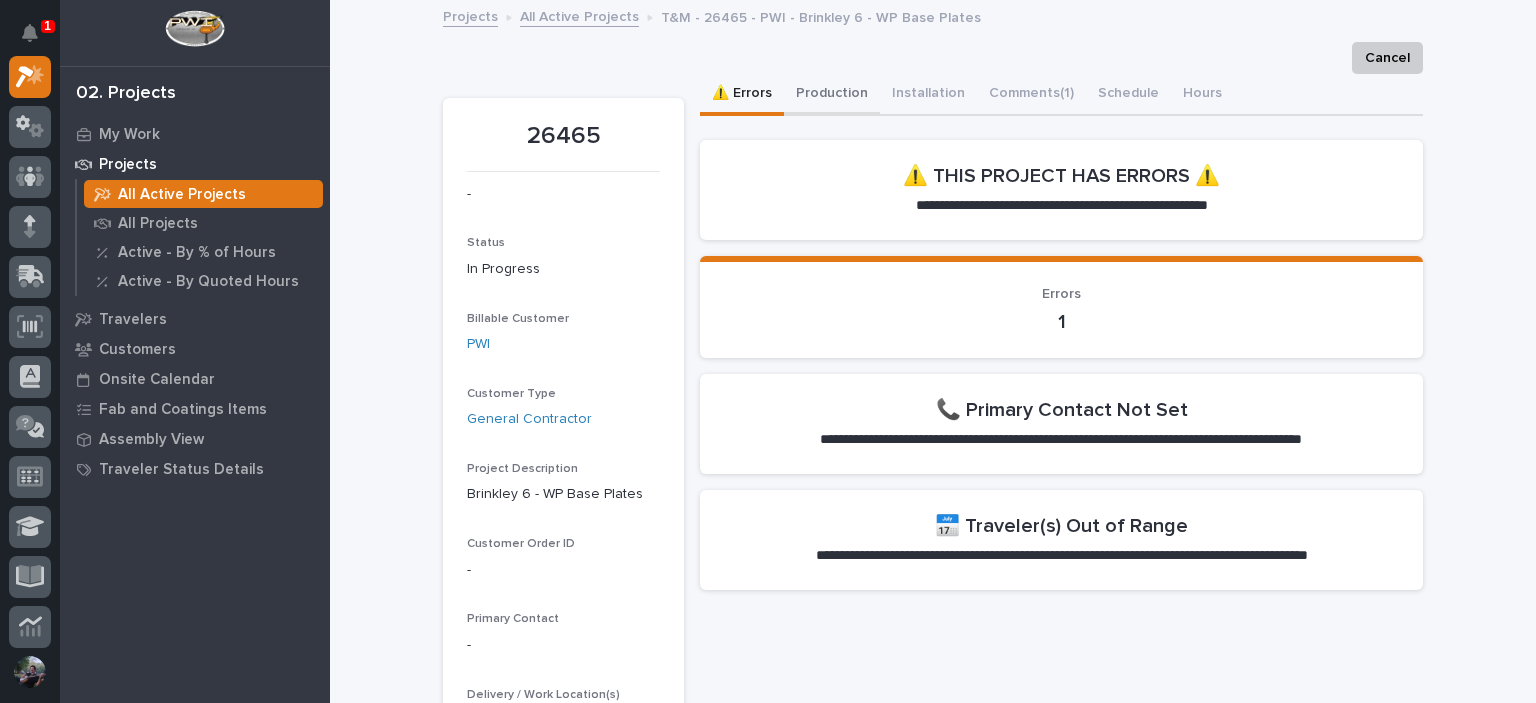 click on "Production" at bounding box center (832, 95) 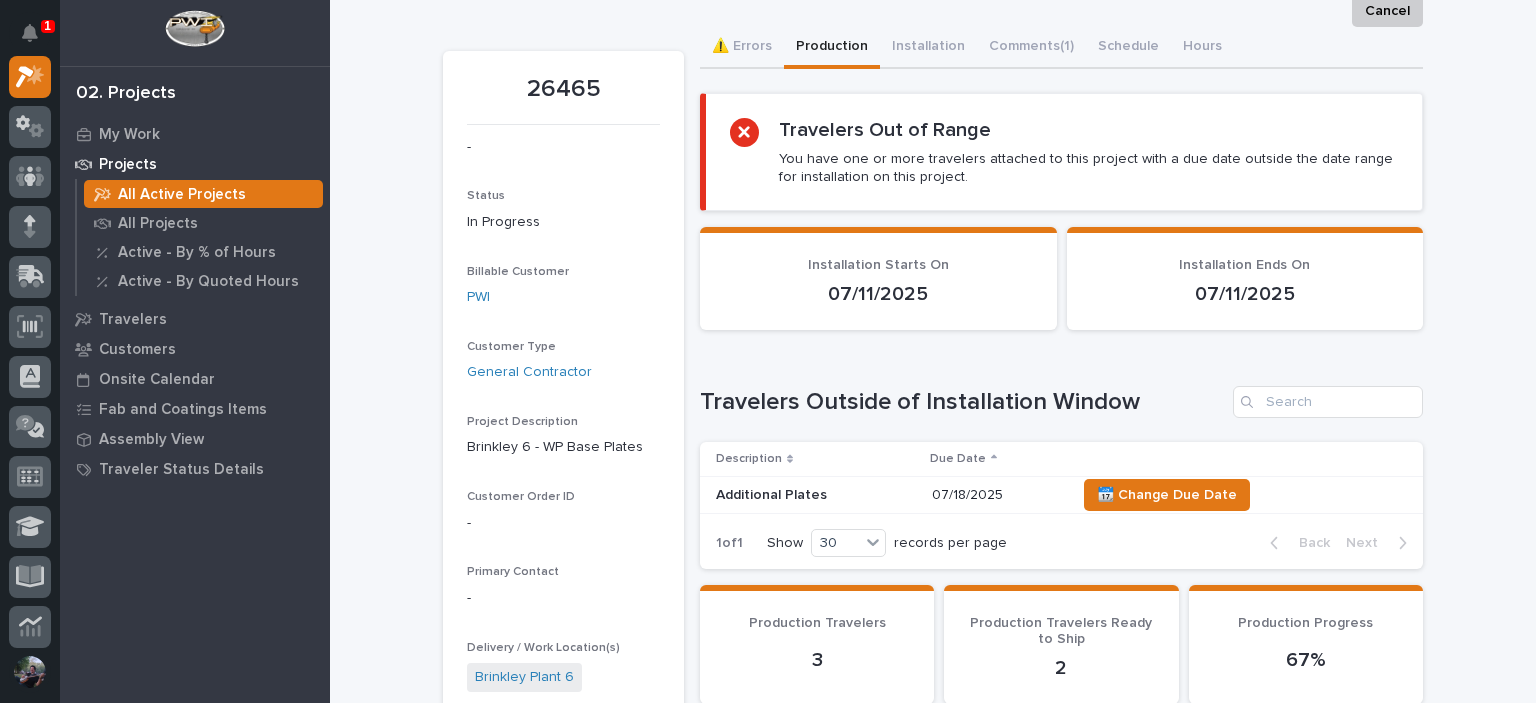 scroll, scrollTop: 66, scrollLeft: 0, axis: vertical 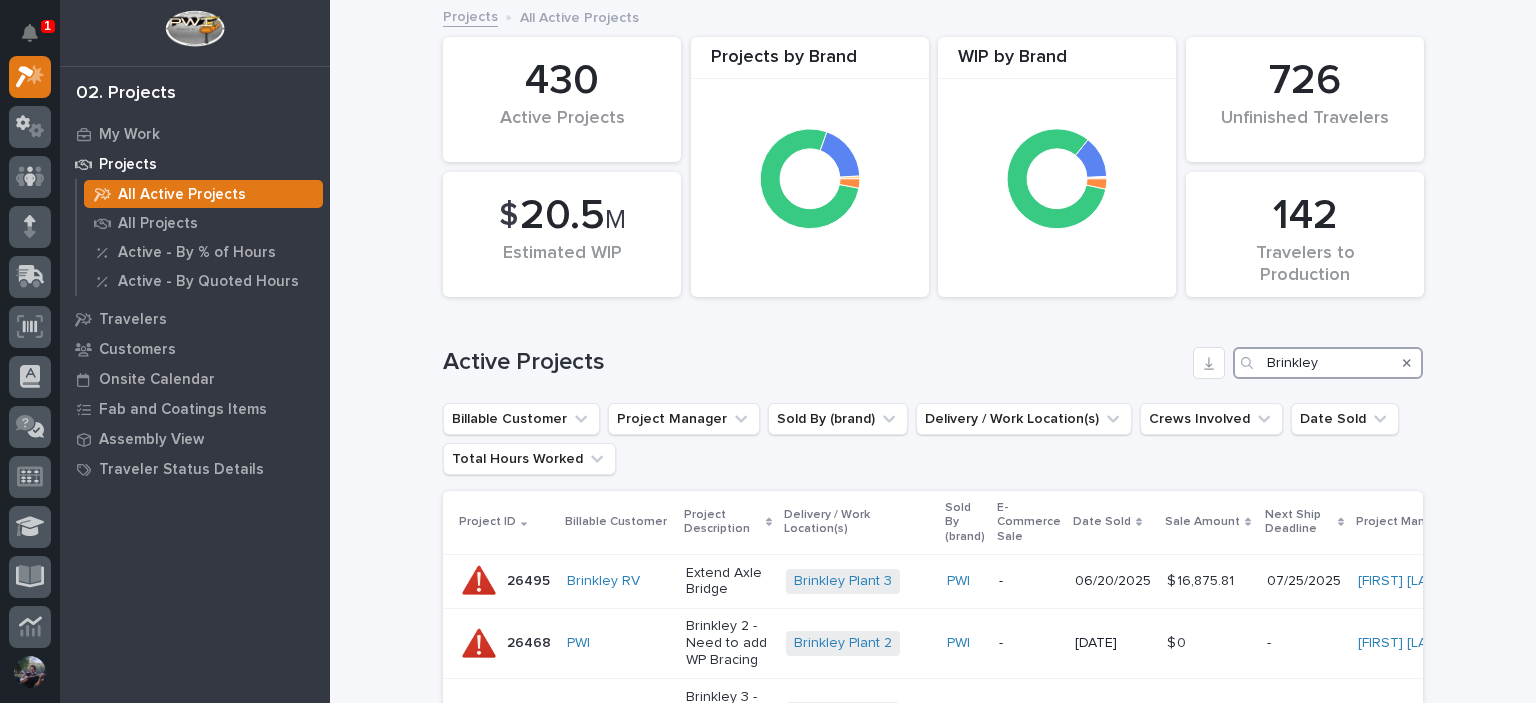 click on "Brinkley" at bounding box center (1328, 363) 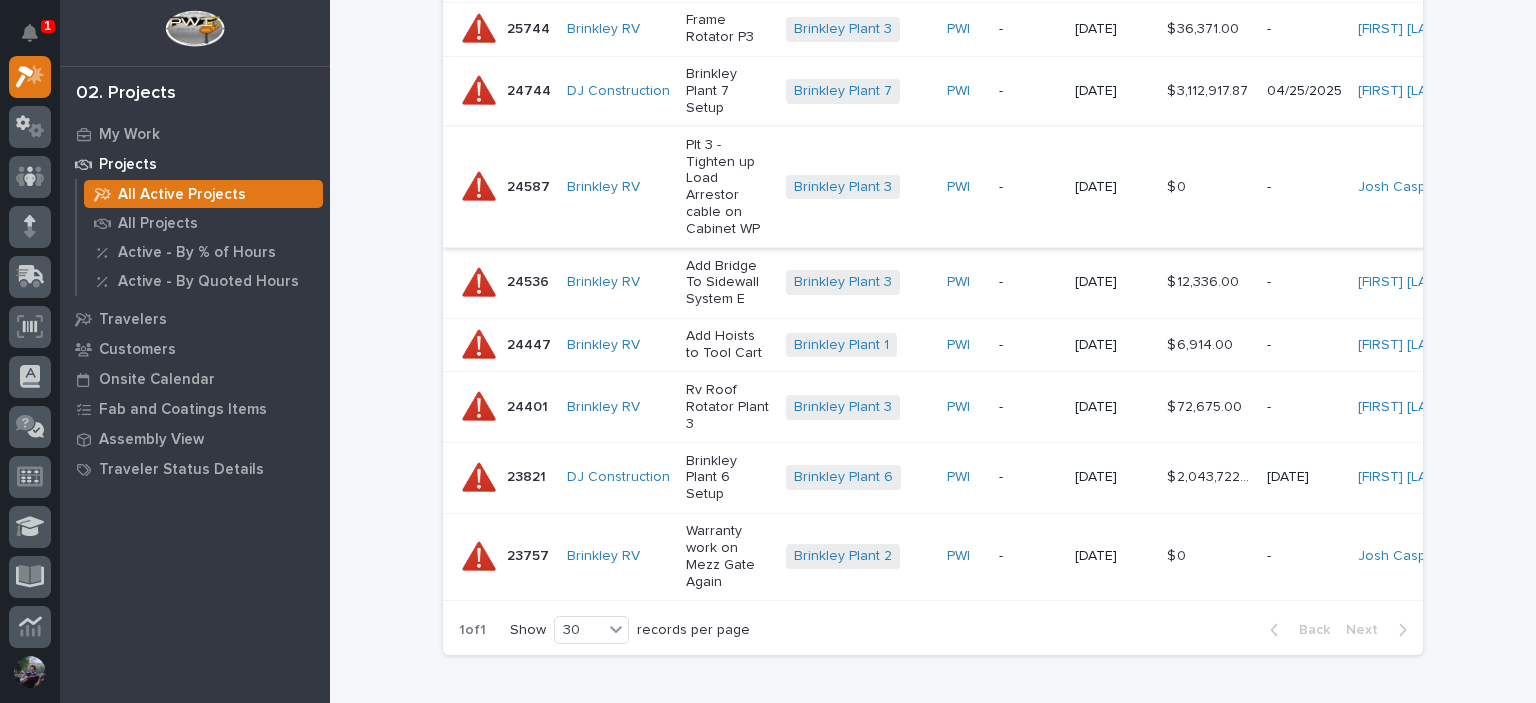 scroll, scrollTop: 1333, scrollLeft: 0, axis: vertical 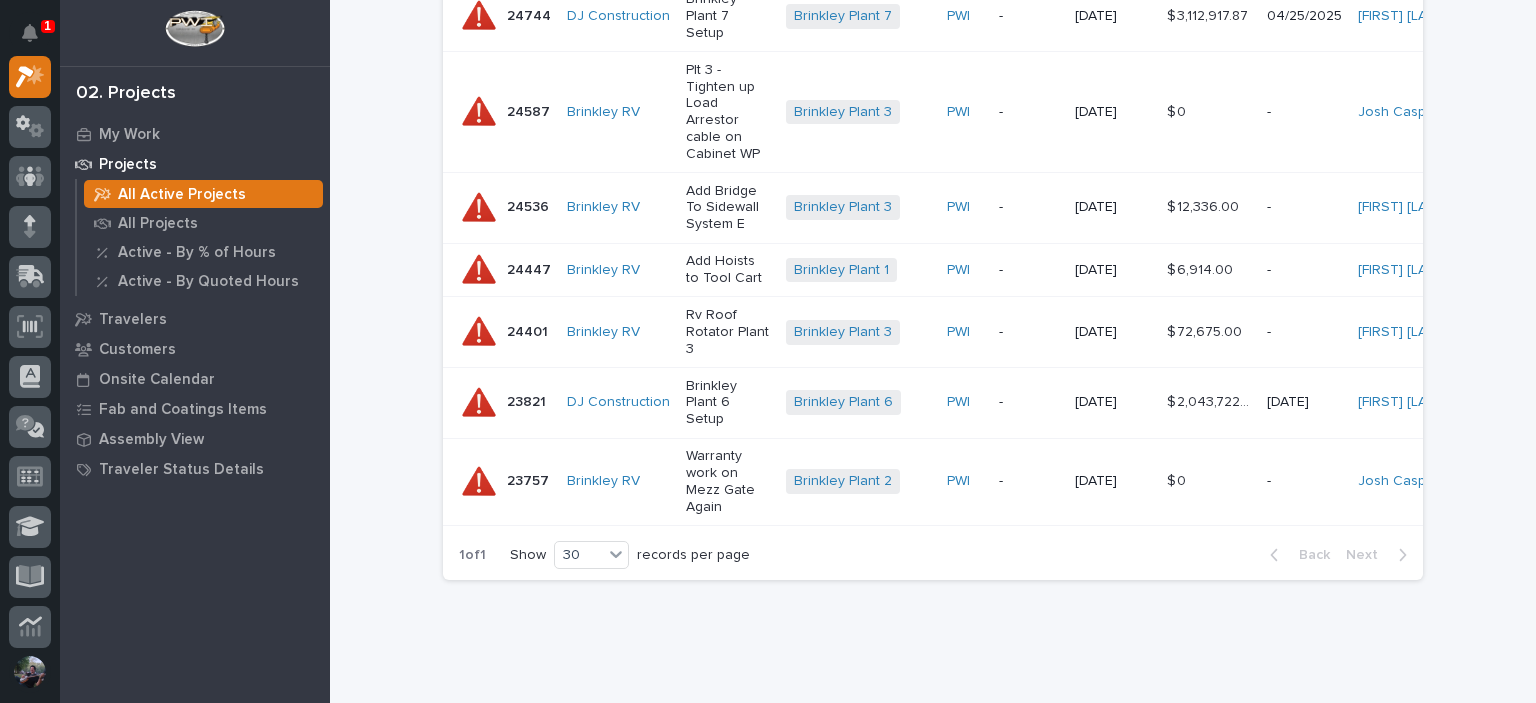 click on "Brinkley Plant 6 Setup" at bounding box center [728, 403] 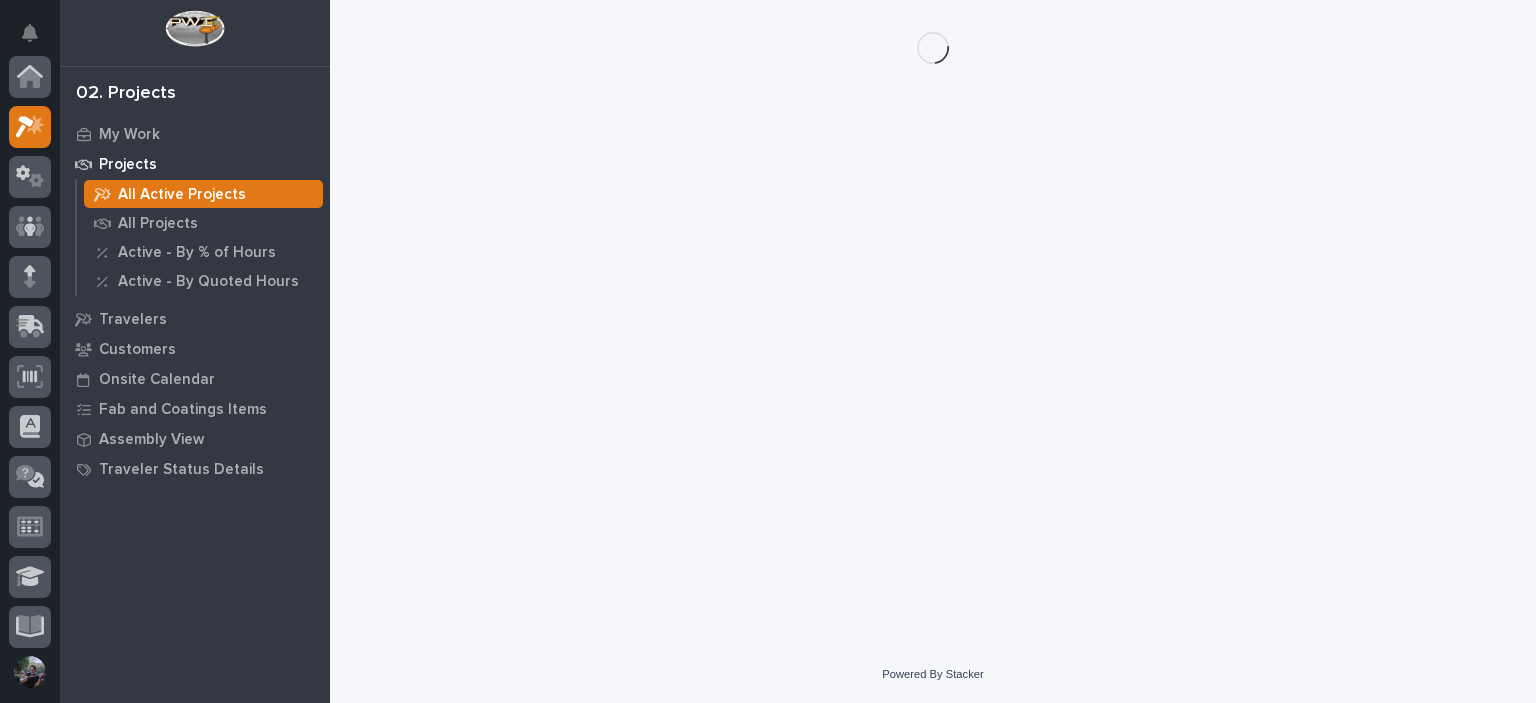 scroll, scrollTop: 0, scrollLeft: 0, axis: both 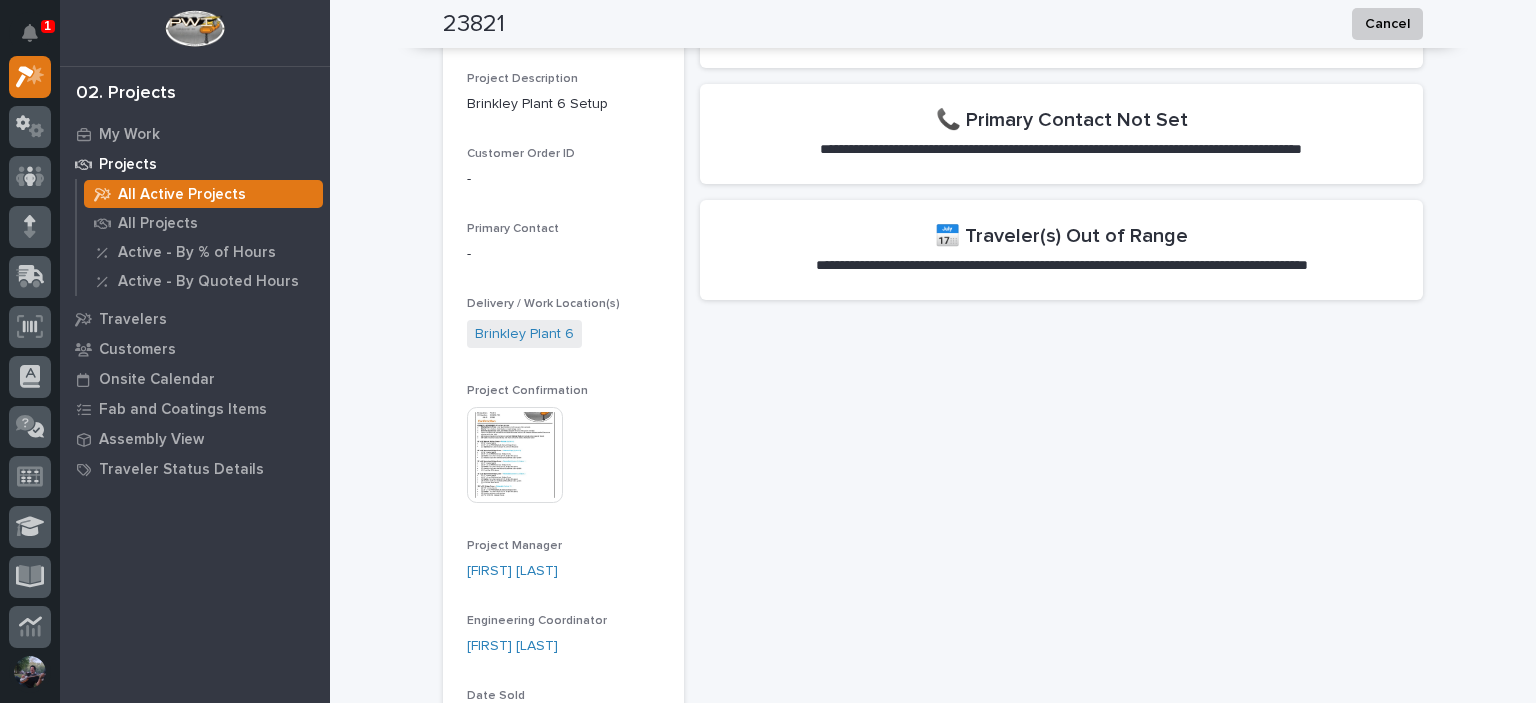 click at bounding box center (515, 455) 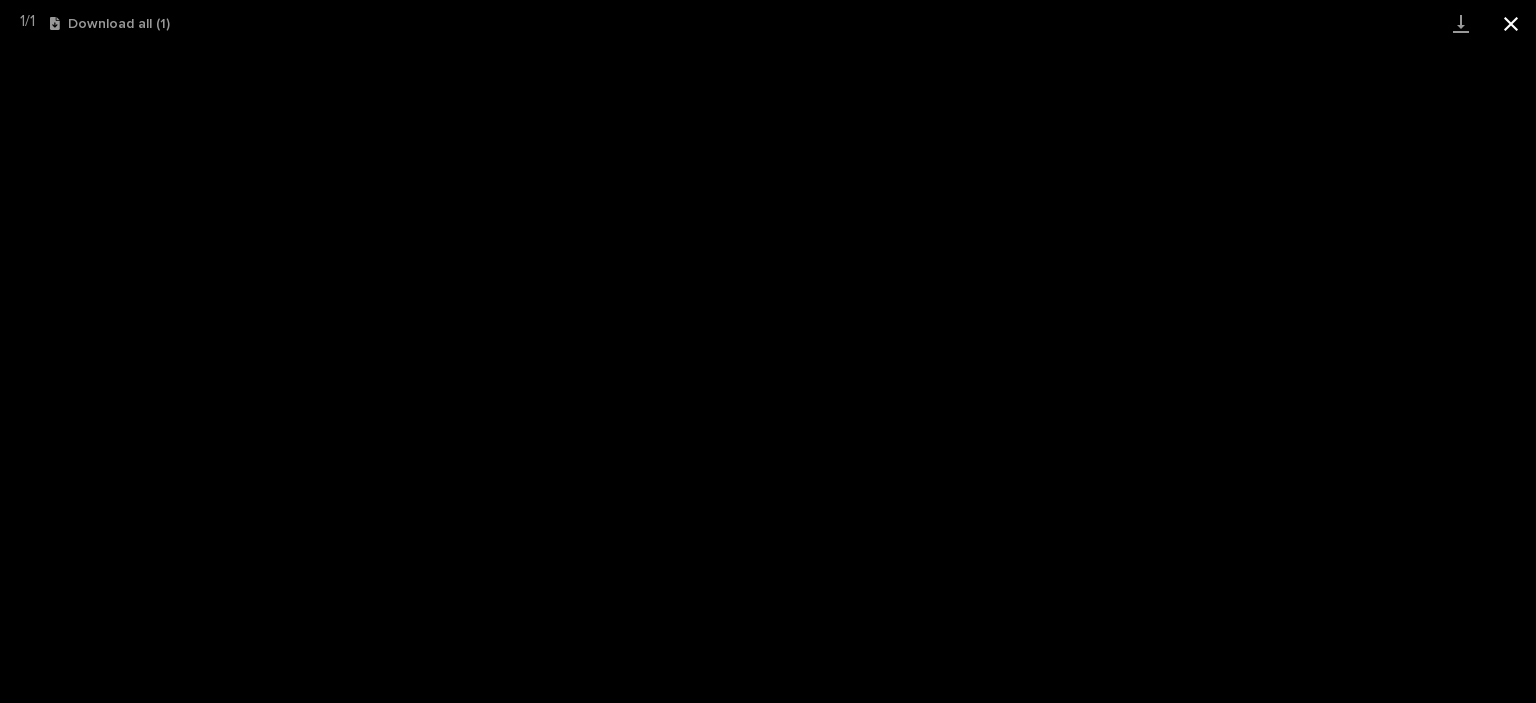 click at bounding box center [1511, 23] 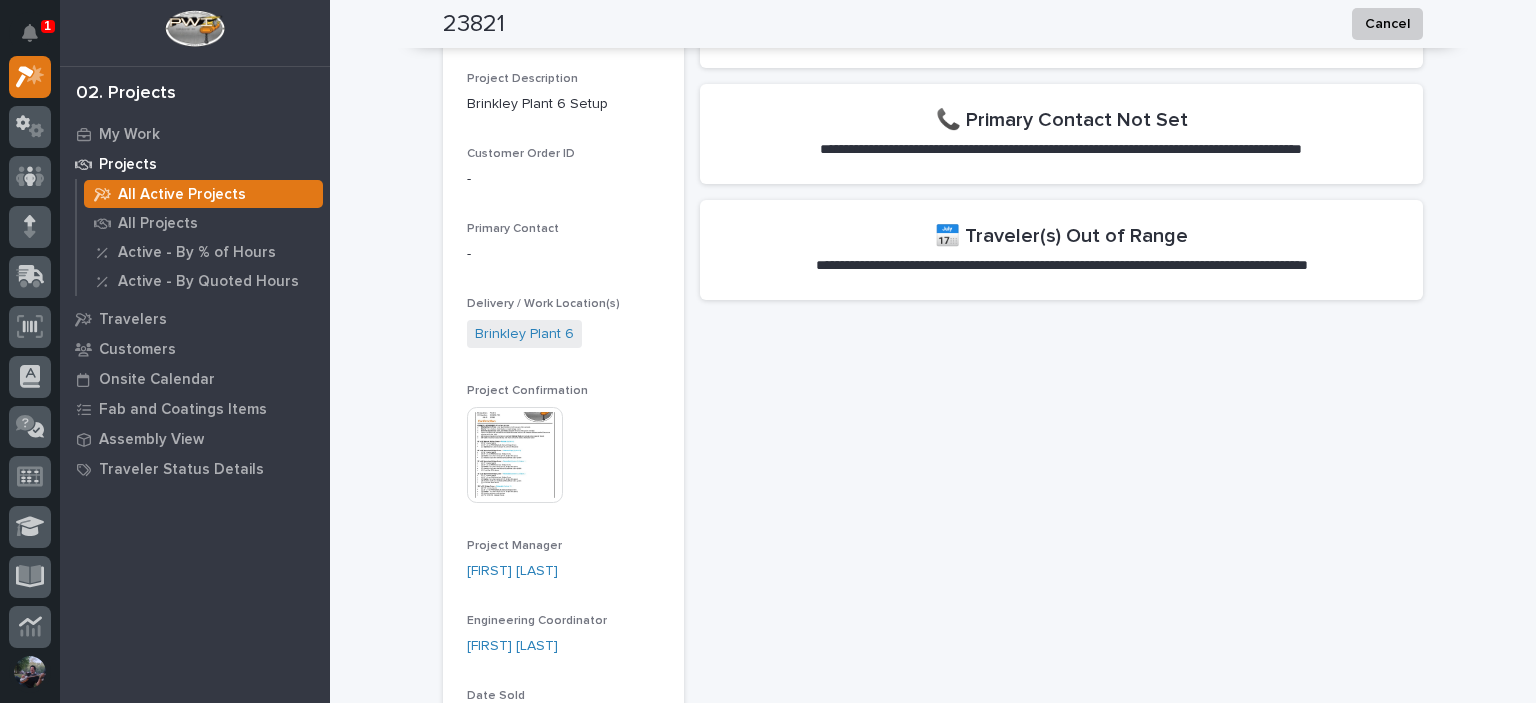 scroll, scrollTop: 0, scrollLeft: 0, axis: both 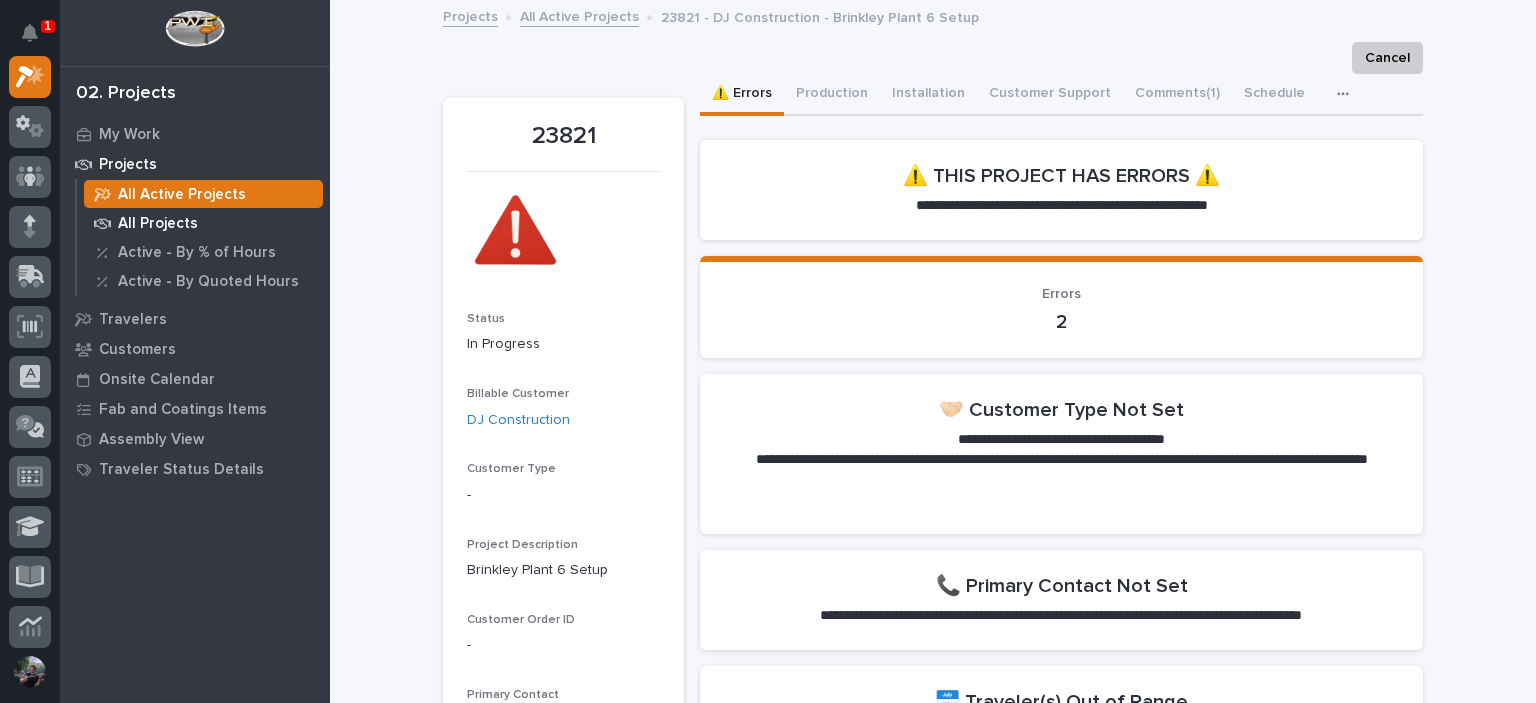 click on "All Projects" at bounding box center [158, 224] 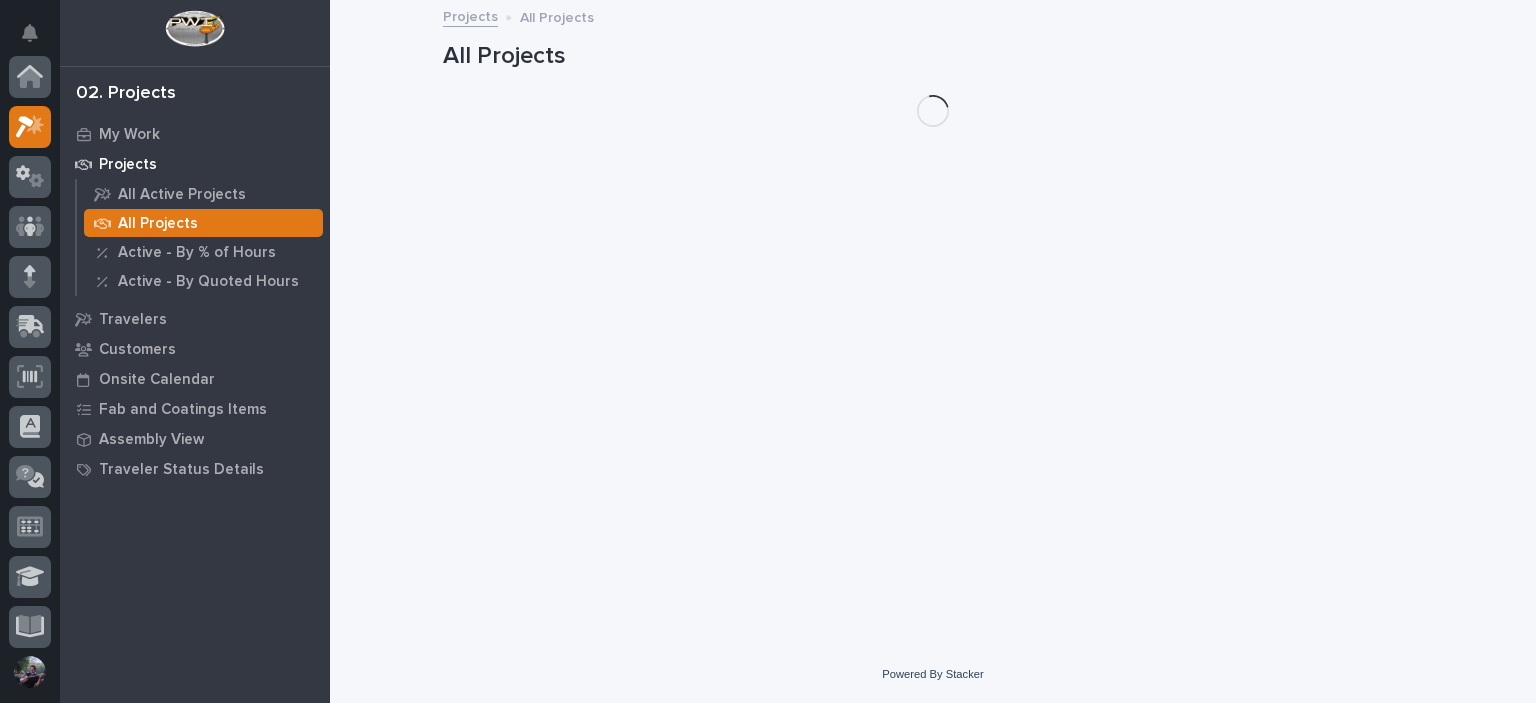 scroll, scrollTop: 50, scrollLeft: 0, axis: vertical 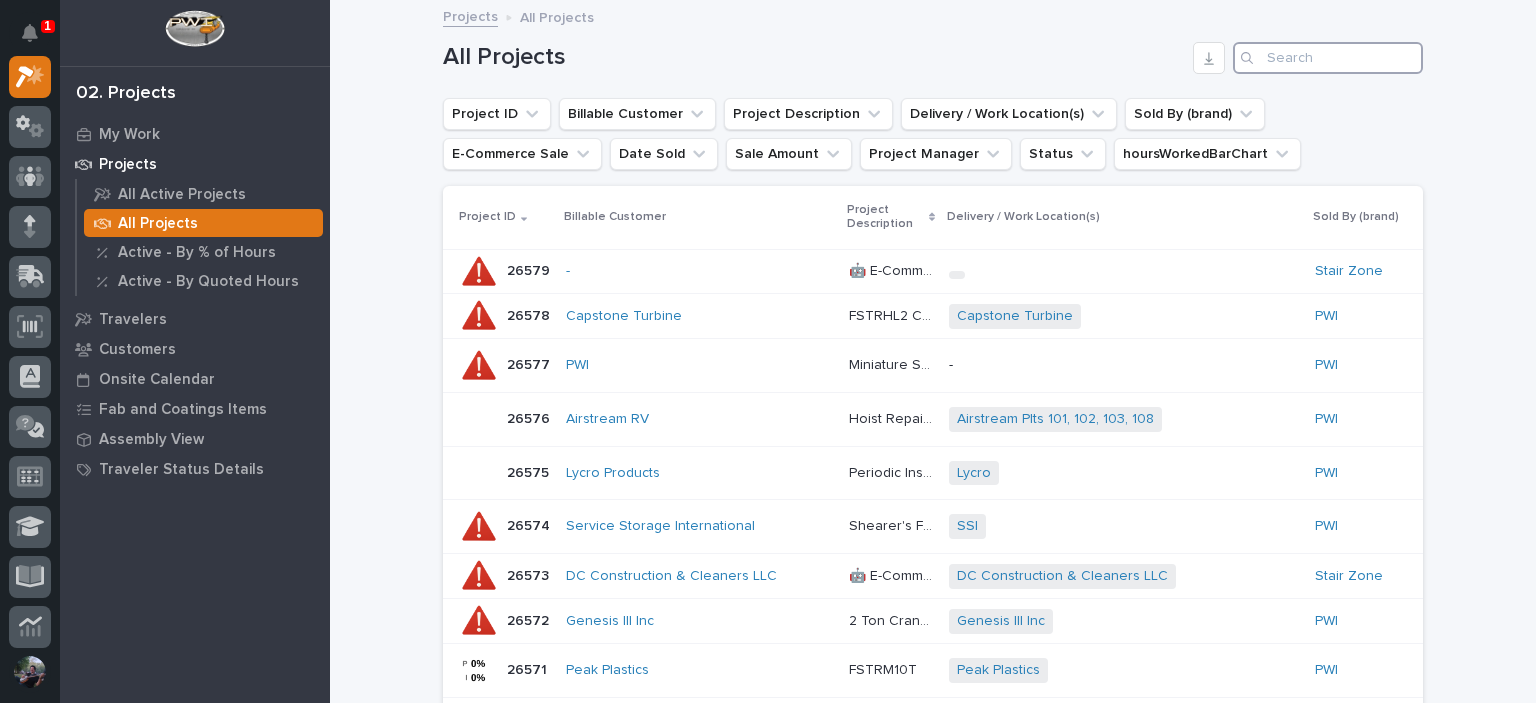 click at bounding box center (1328, 58) 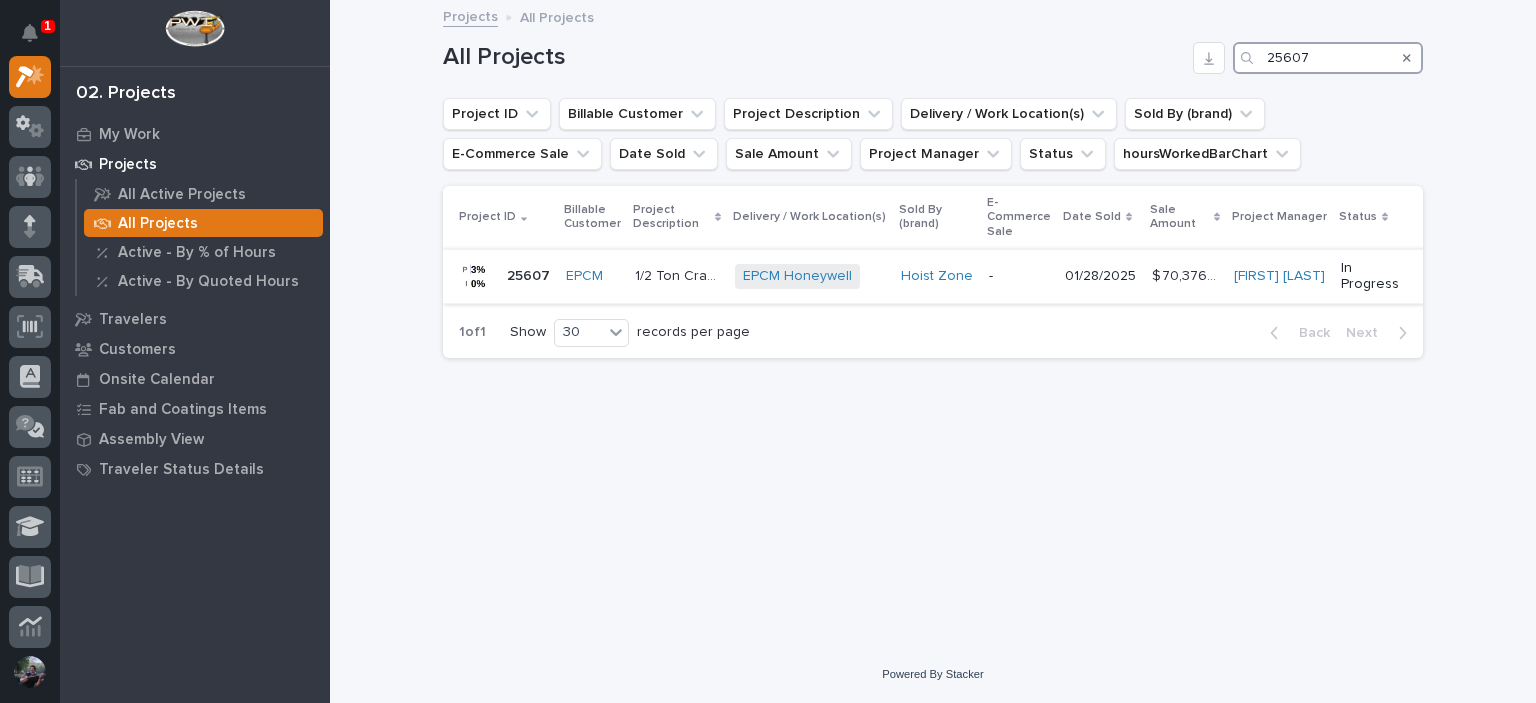 type on "25607" 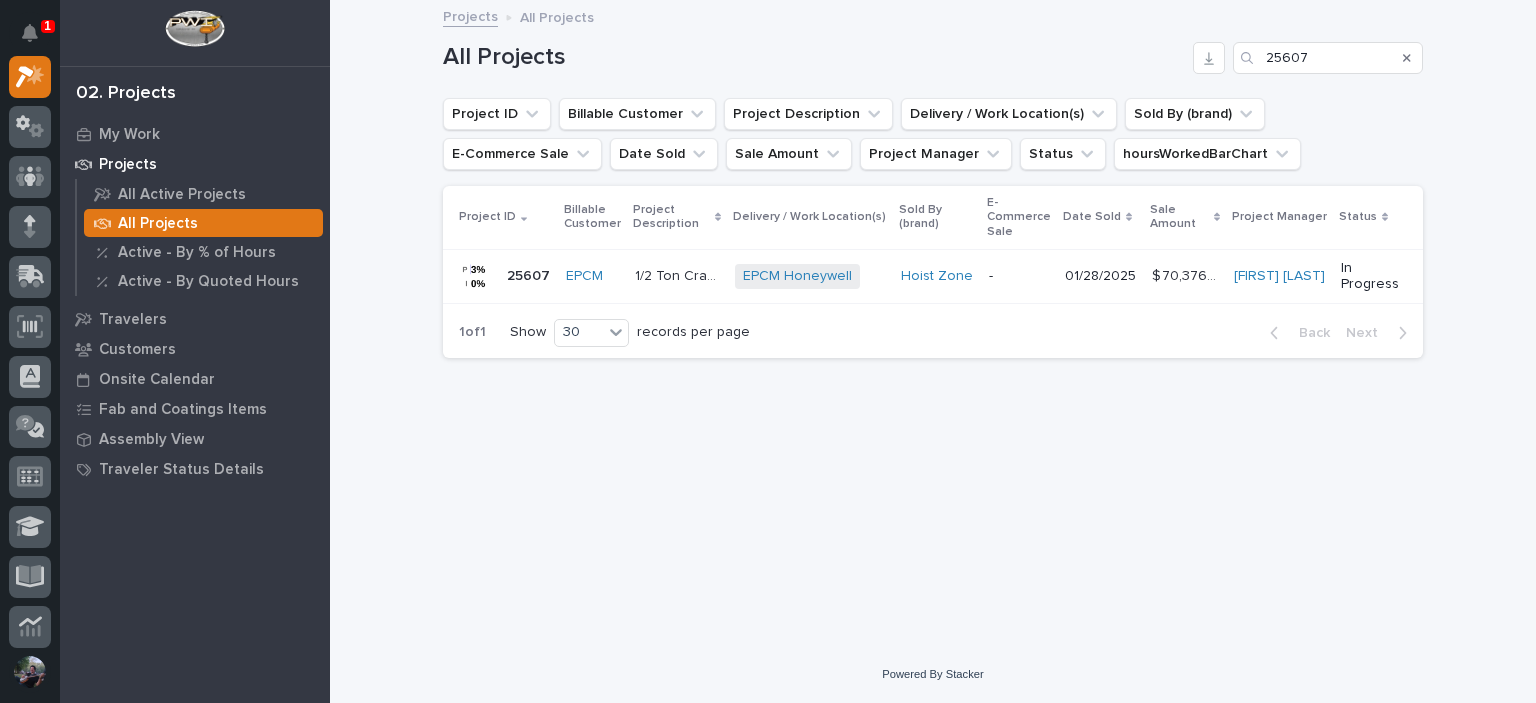 click on "1/2 Ton Crane System" at bounding box center [679, 274] 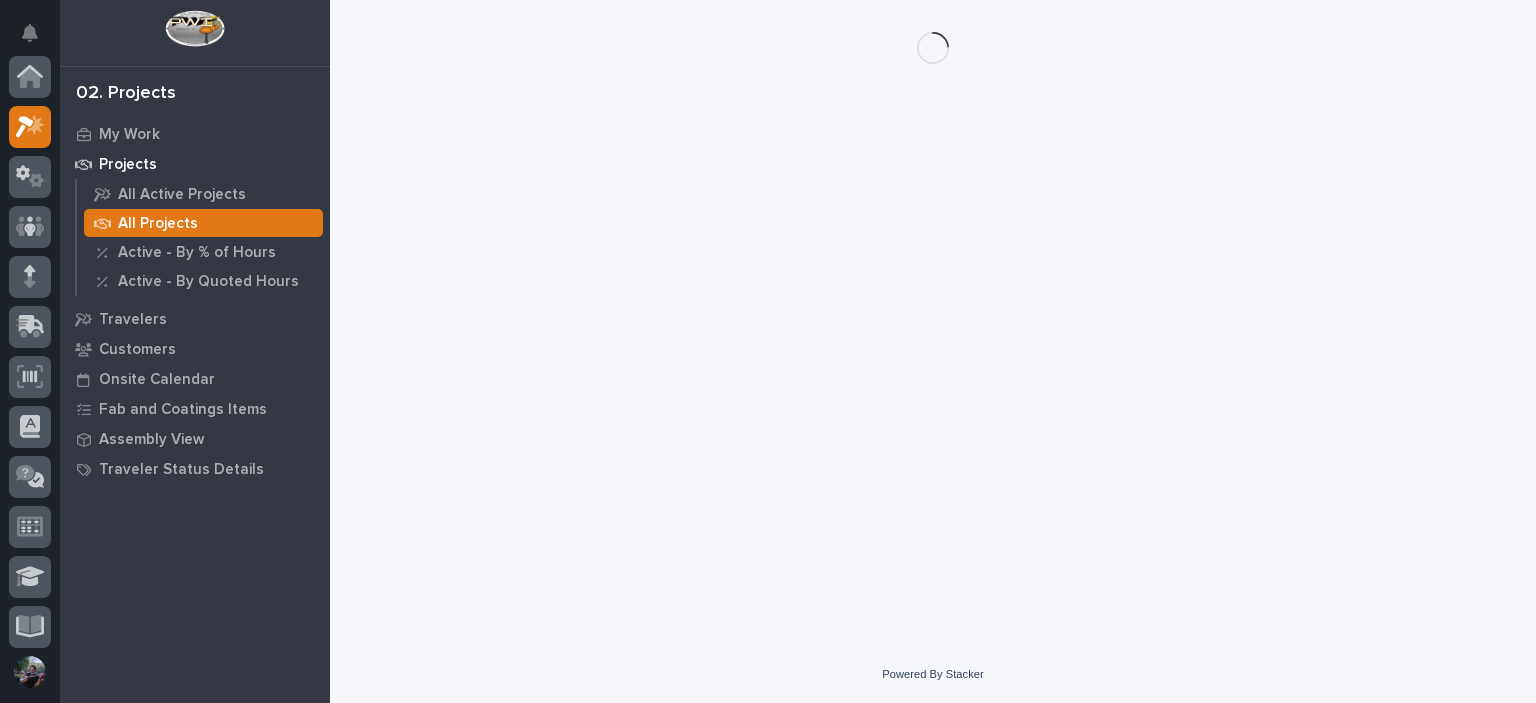 scroll, scrollTop: 50, scrollLeft: 0, axis: vertical 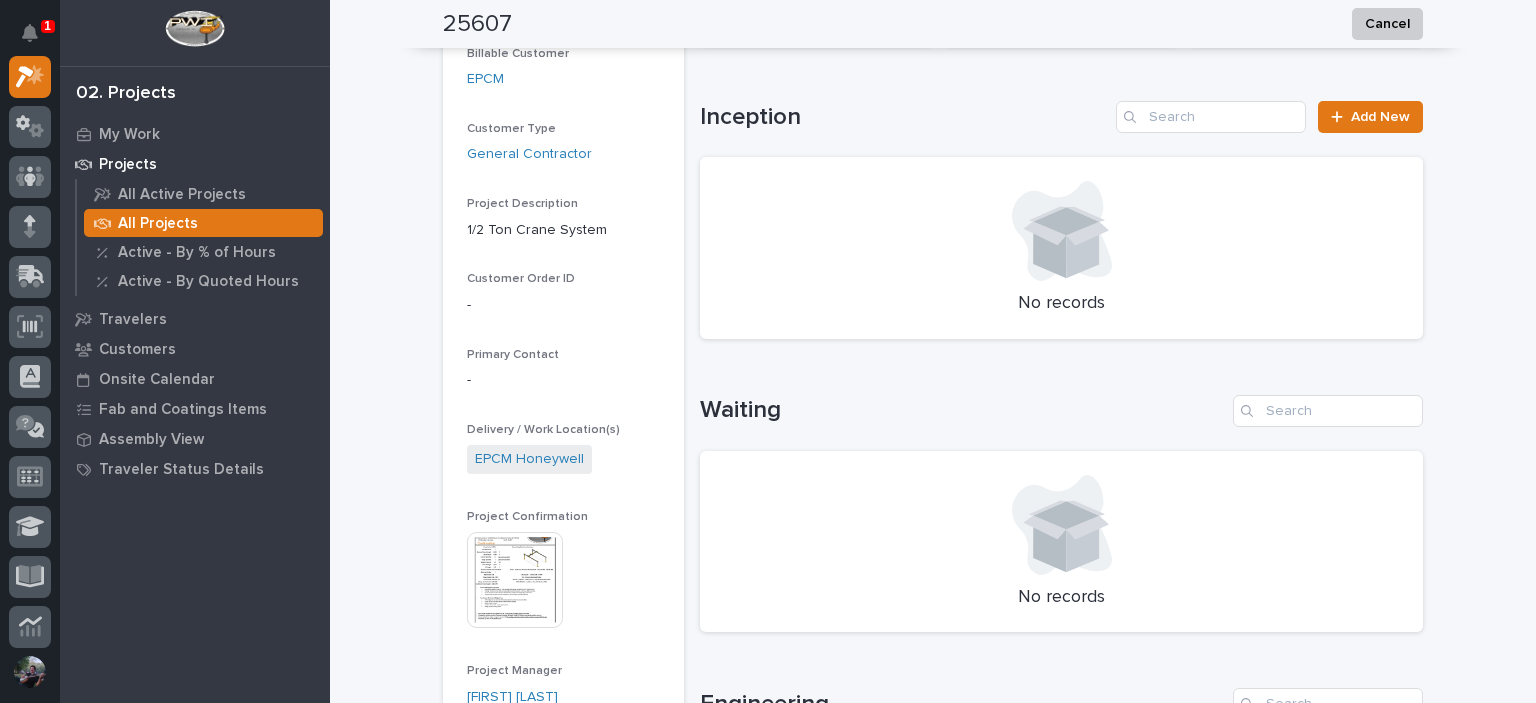 click at bounding box center (515, 580) 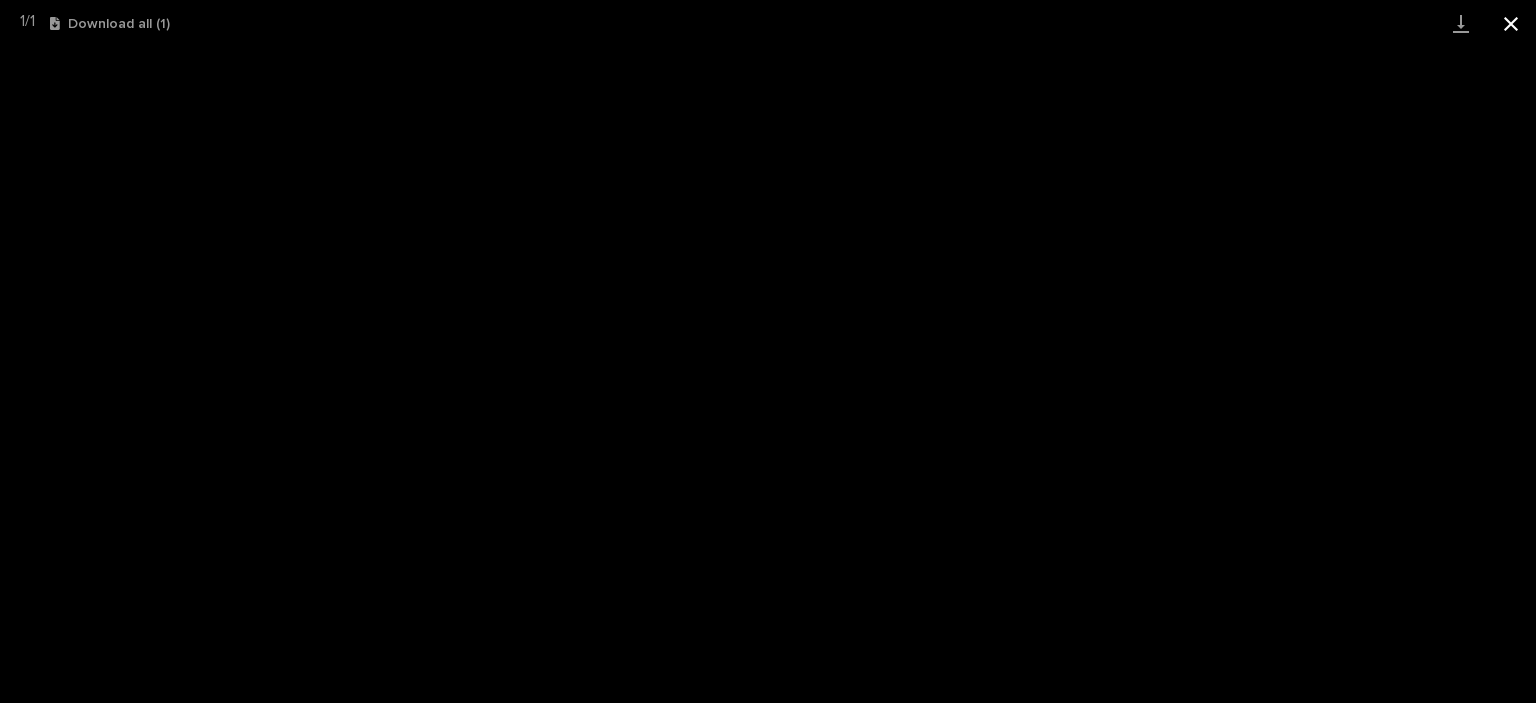 click at bounding box center [1511, 23] 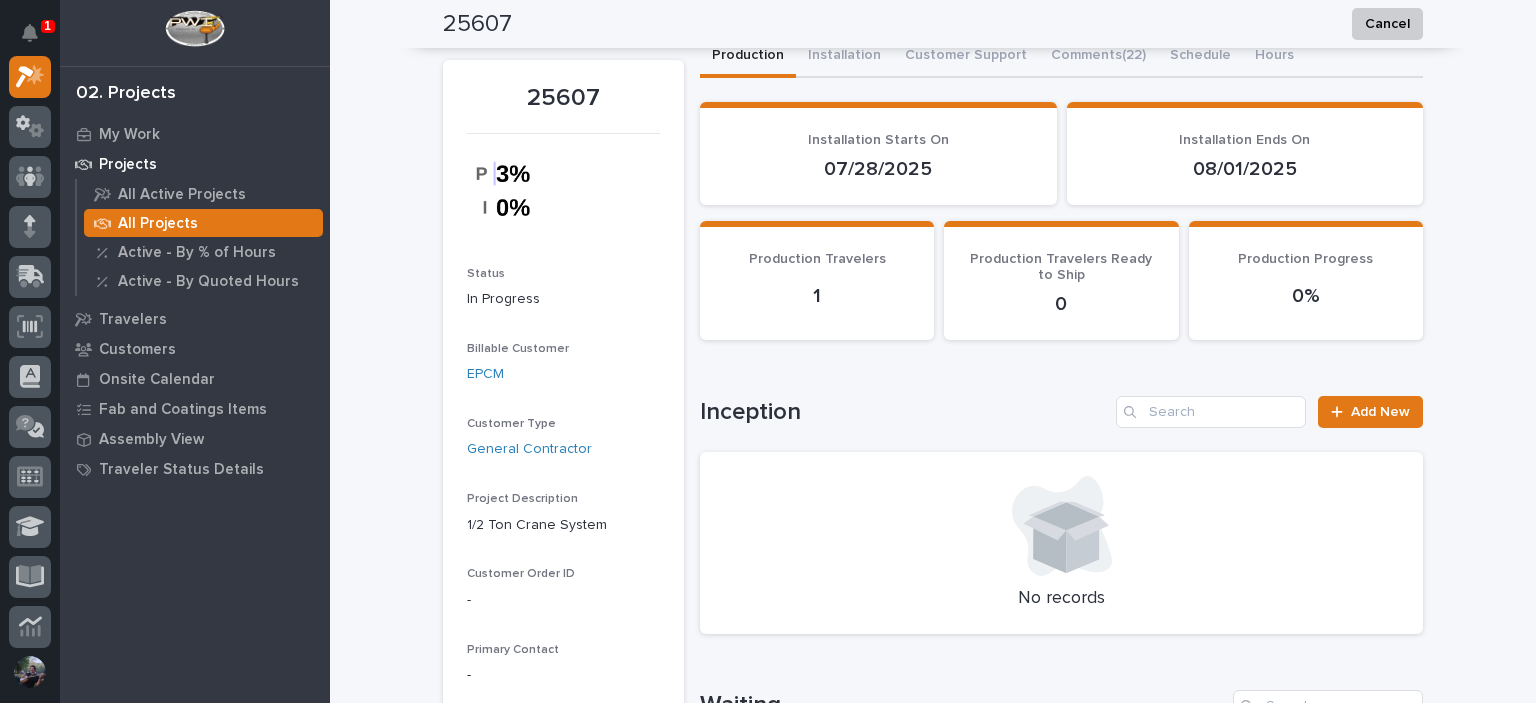 scroll, scrollTop: 0, scrollLeft: 0, axis: both 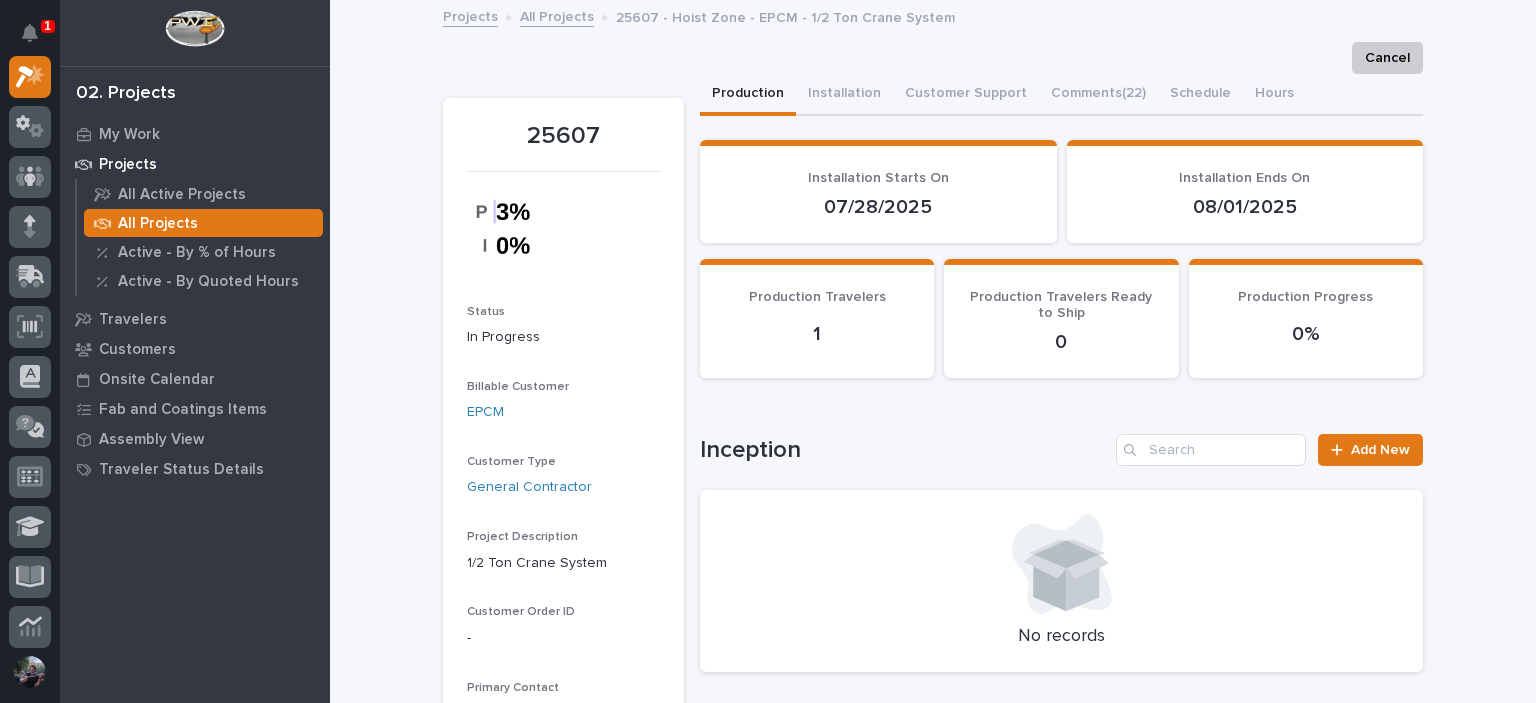 click on "Loading... Saving… Inception Add New No records" at bounding box center [1061, 541] 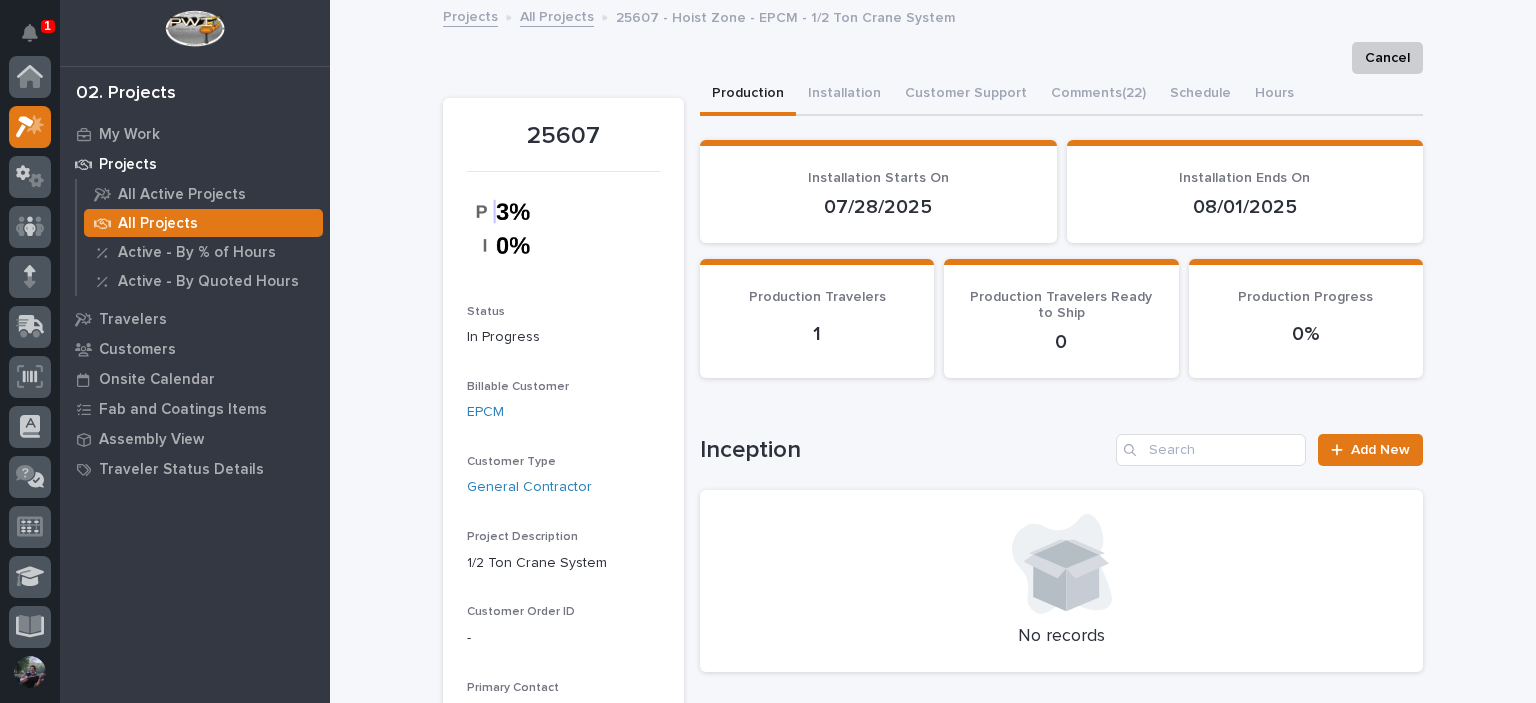 click on "All Projects" at bounding box center (158, 224) 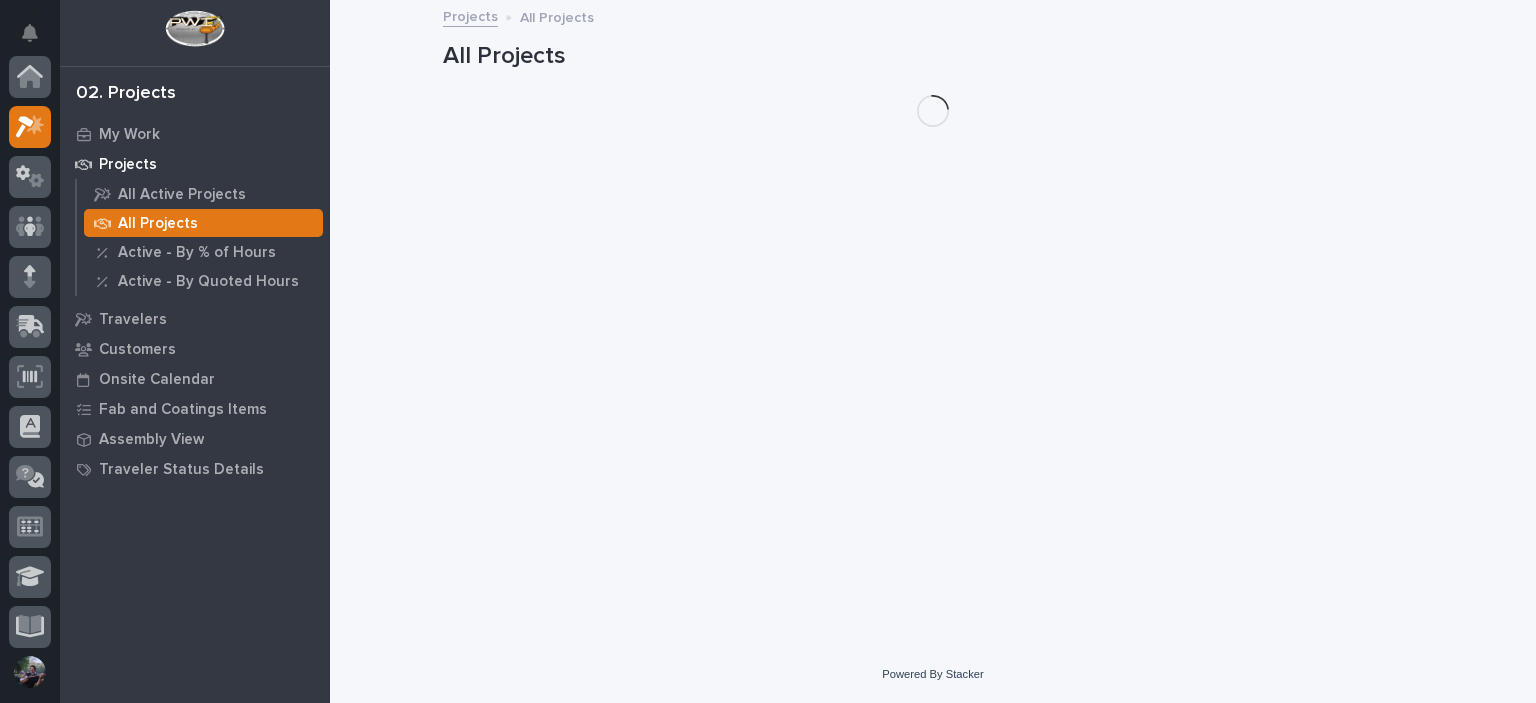 scroll, scrollTop: 50, scrollLeft: 0, axis: vertical 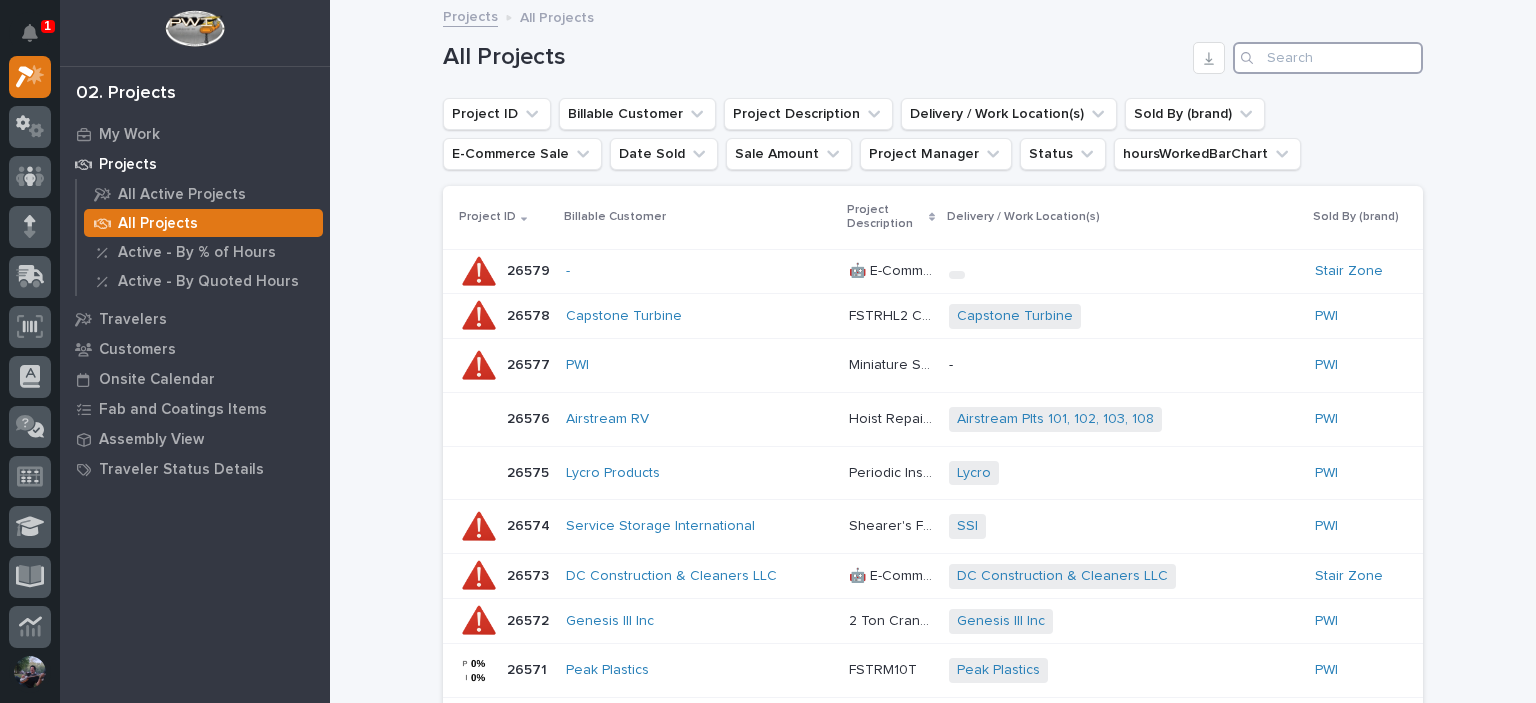 click at bounding box center (1328, 58) 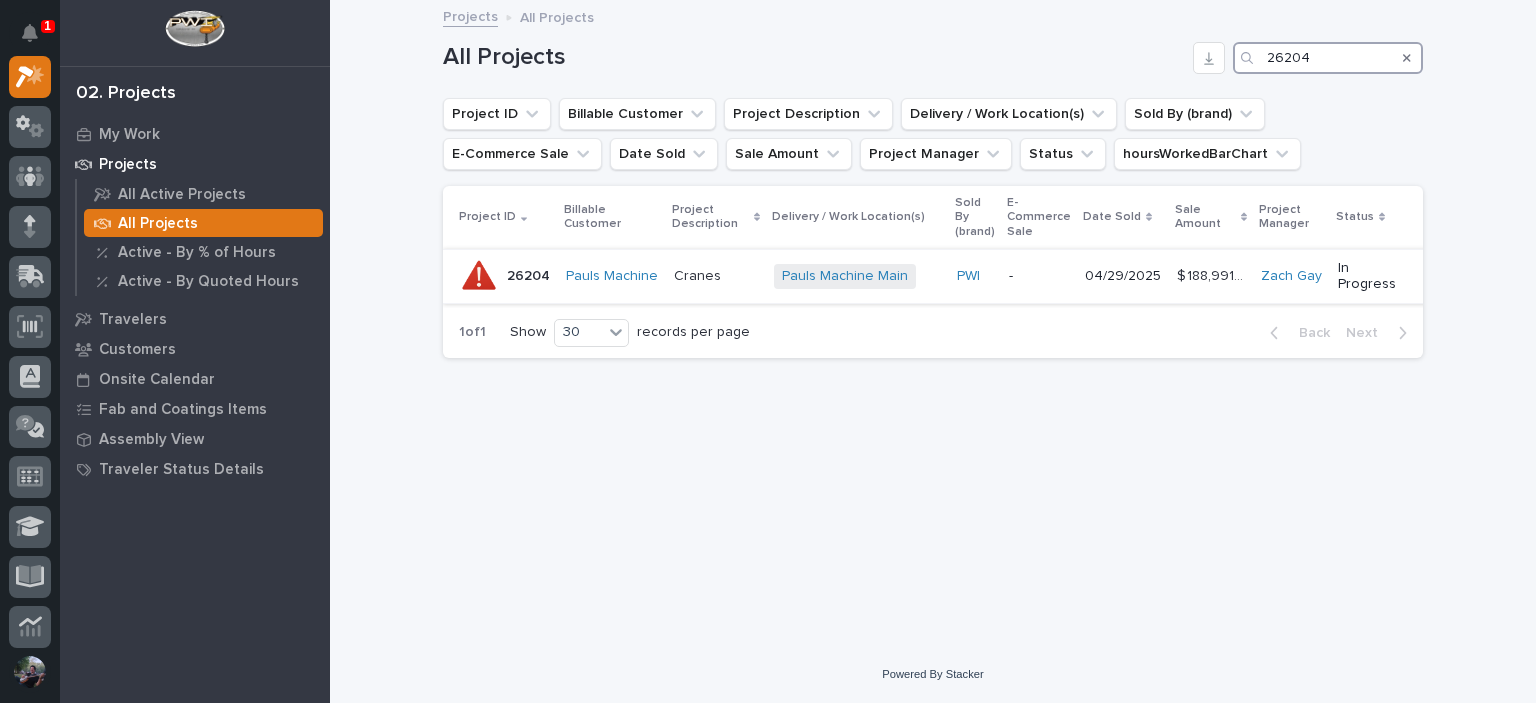 type on "26204" 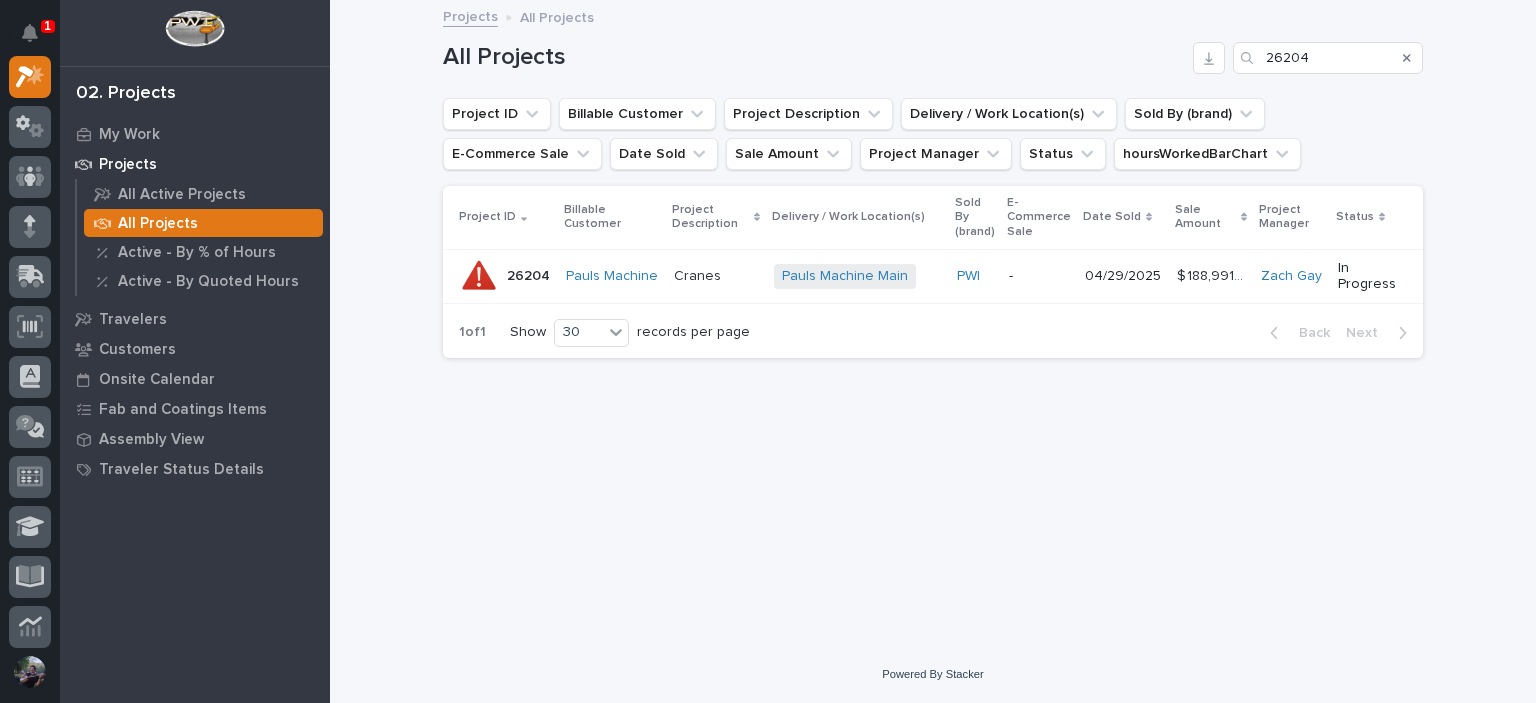 click on "Cranes" at bounding box center [699, 274] 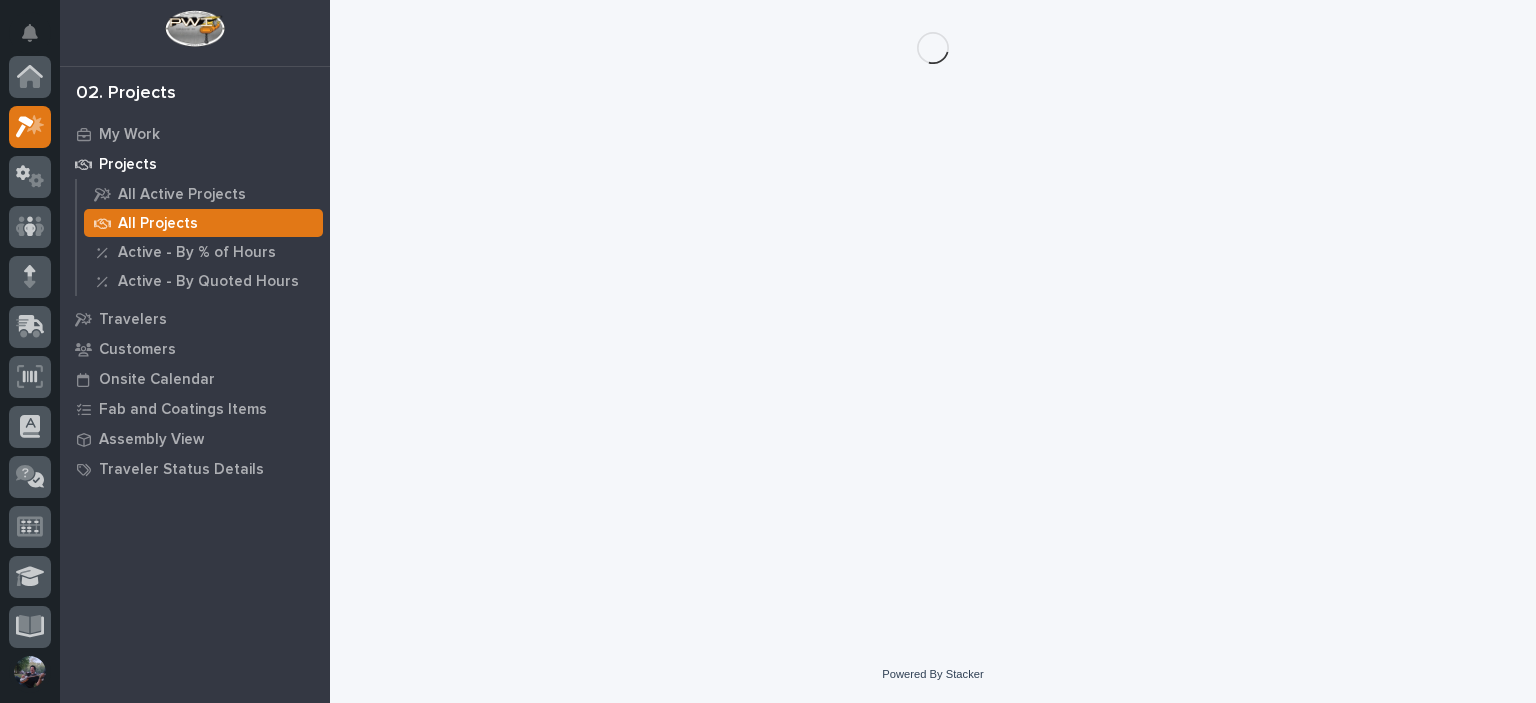 scroll, scrollTop: 50, scrollLeft: 0, axis: vertical 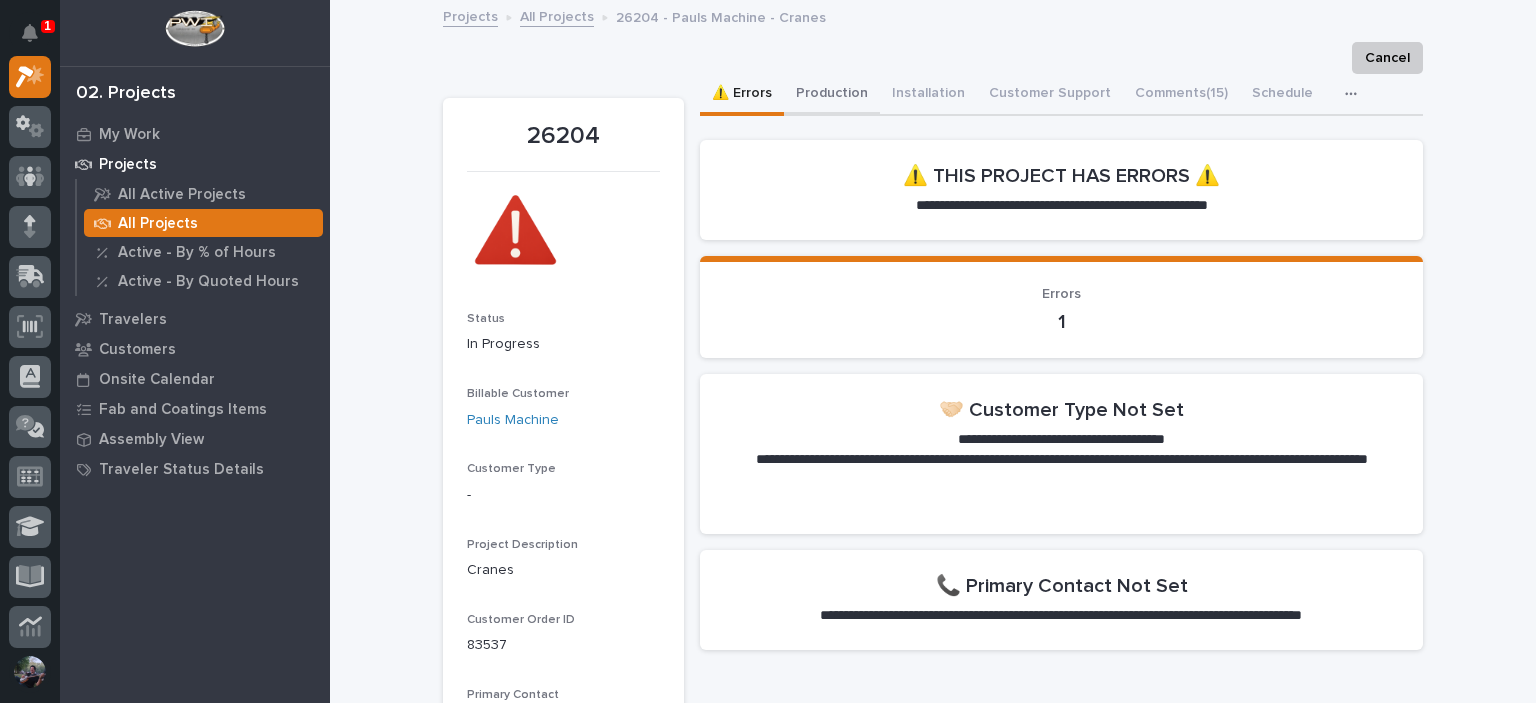 click on "Production" at bounding box center [832, 95] 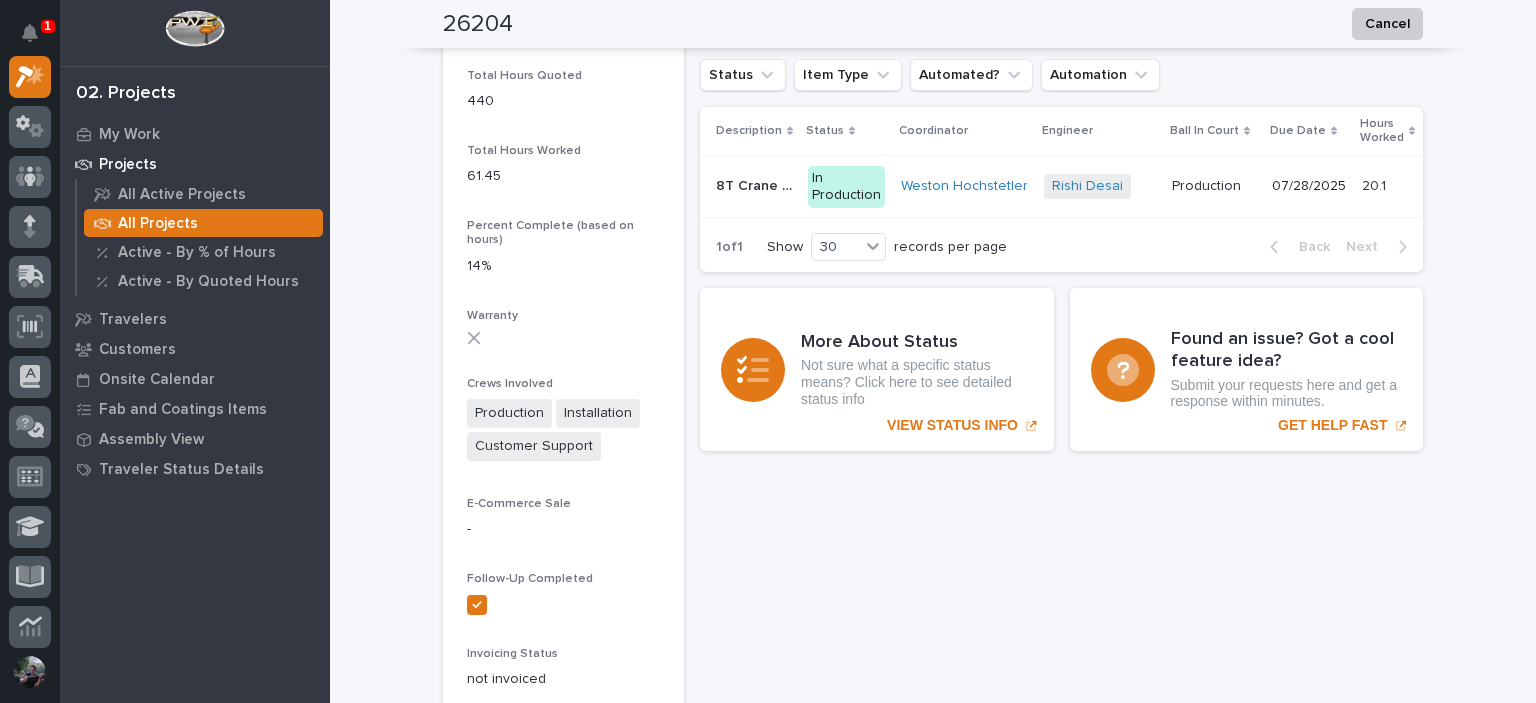 scroll, scrollTop: 1533, scrollLeft: 0, axis: vertical 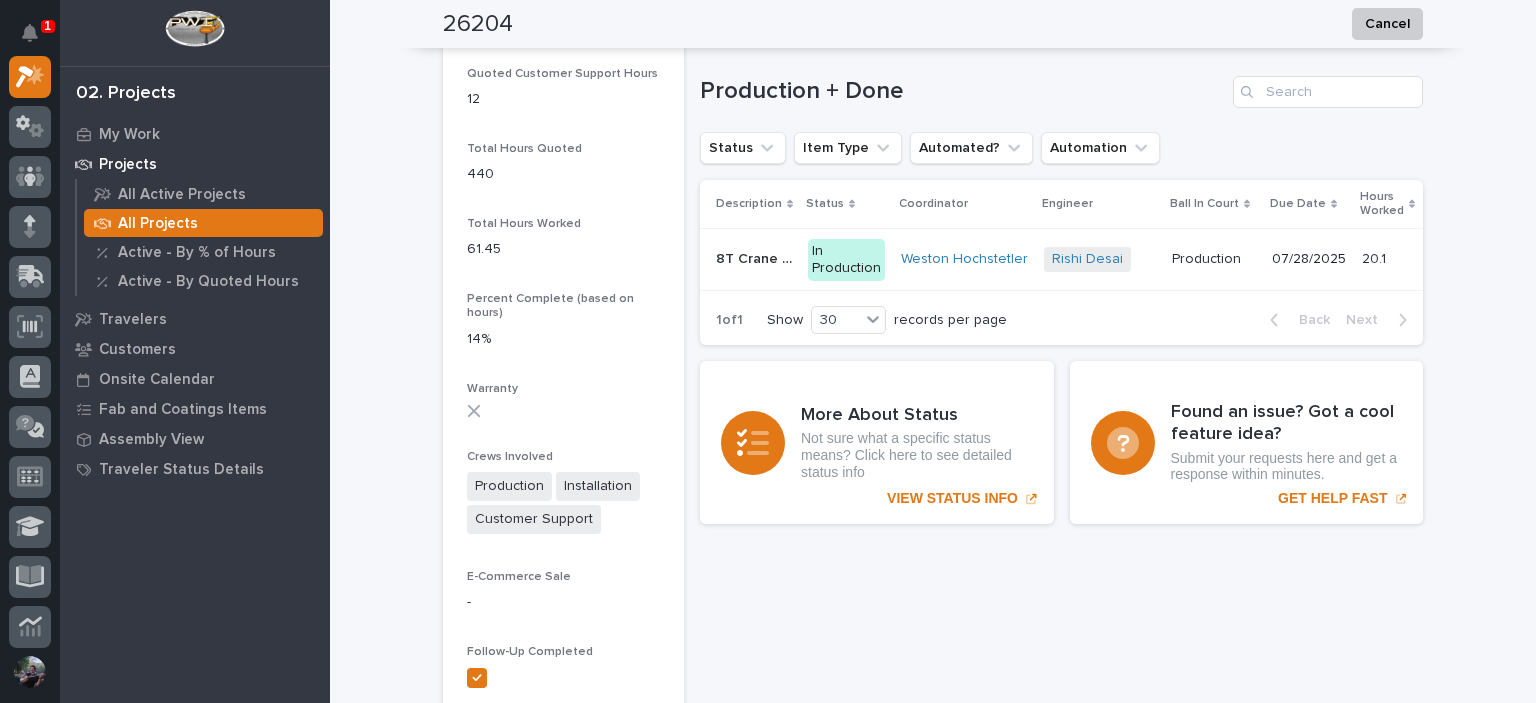 click on "Sorry, there was an error saving your record. Please try again. Please fill out the required fields below. ⚠️ Errors Production Installation Customer Support Comments (15) Schedule Hours Can't display tree at index 3 Loading... Saving… Loading... Saving… Loading... Saving… Loading... Saving… Loading... Saving… Loading... Saving… Loading... Saving… Loading... Saving… Installation Starts On [DATE] Installation Ends On [DATE] Loading... Saving… Loading... Saving… Production Travelers 1 Production Travelers Ready to Ship 0 Production Progress 0% Loading... Saving… Traveler Auto-Print Print New Travelers Loading... Saving… Loading... Saving… Inception Add New No records Loading... Saving… Waiting No records Loading... Saving… Engineering No records Loading... Saving… Review/Approval No records Loading... Saving… Production + Done Status Item Type Automated? Automation Description Status Coordinator Engineer Ball In Court Due Date Hours Worked 8T Crane System +" at bounding box center (1061, -179) 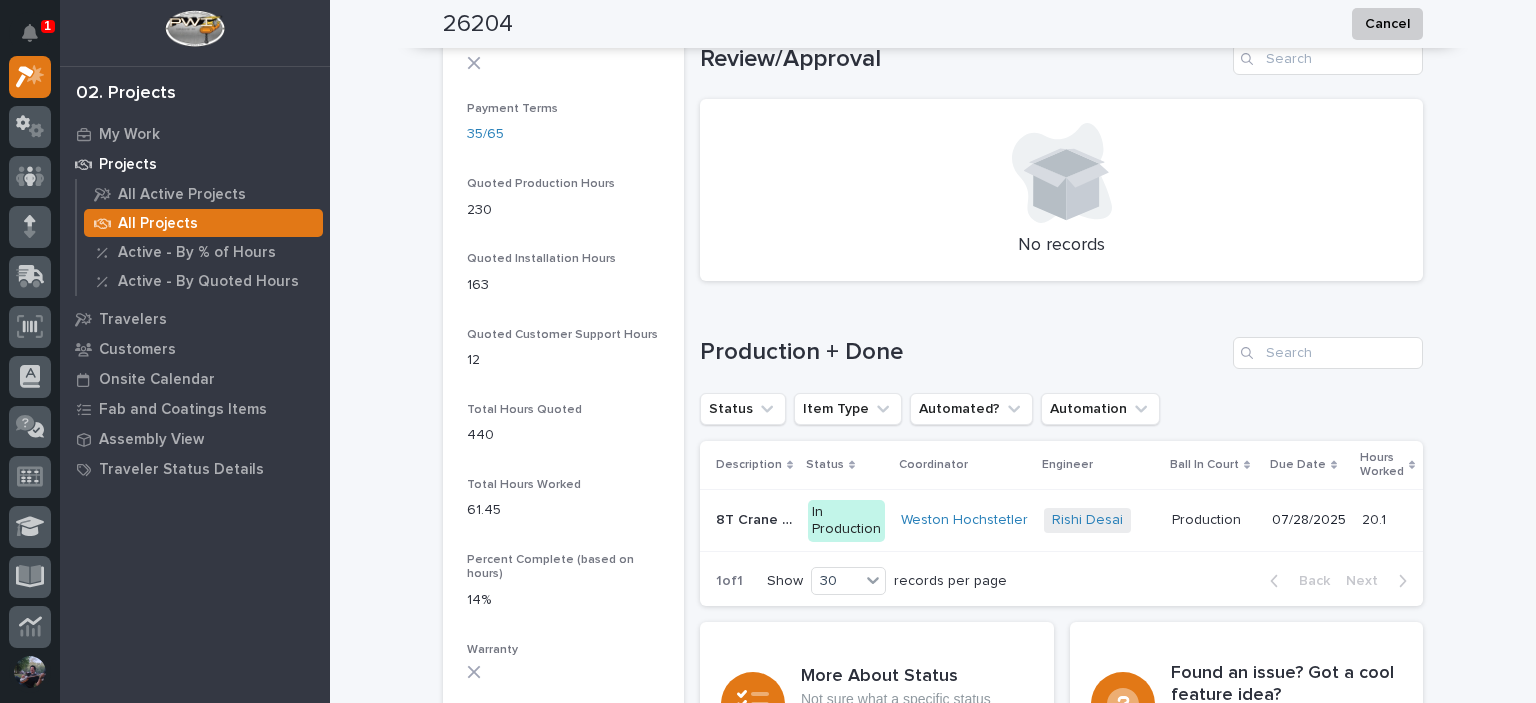 scroll, scrollTop: 1066, scrollLeft: 0, axis: vertical 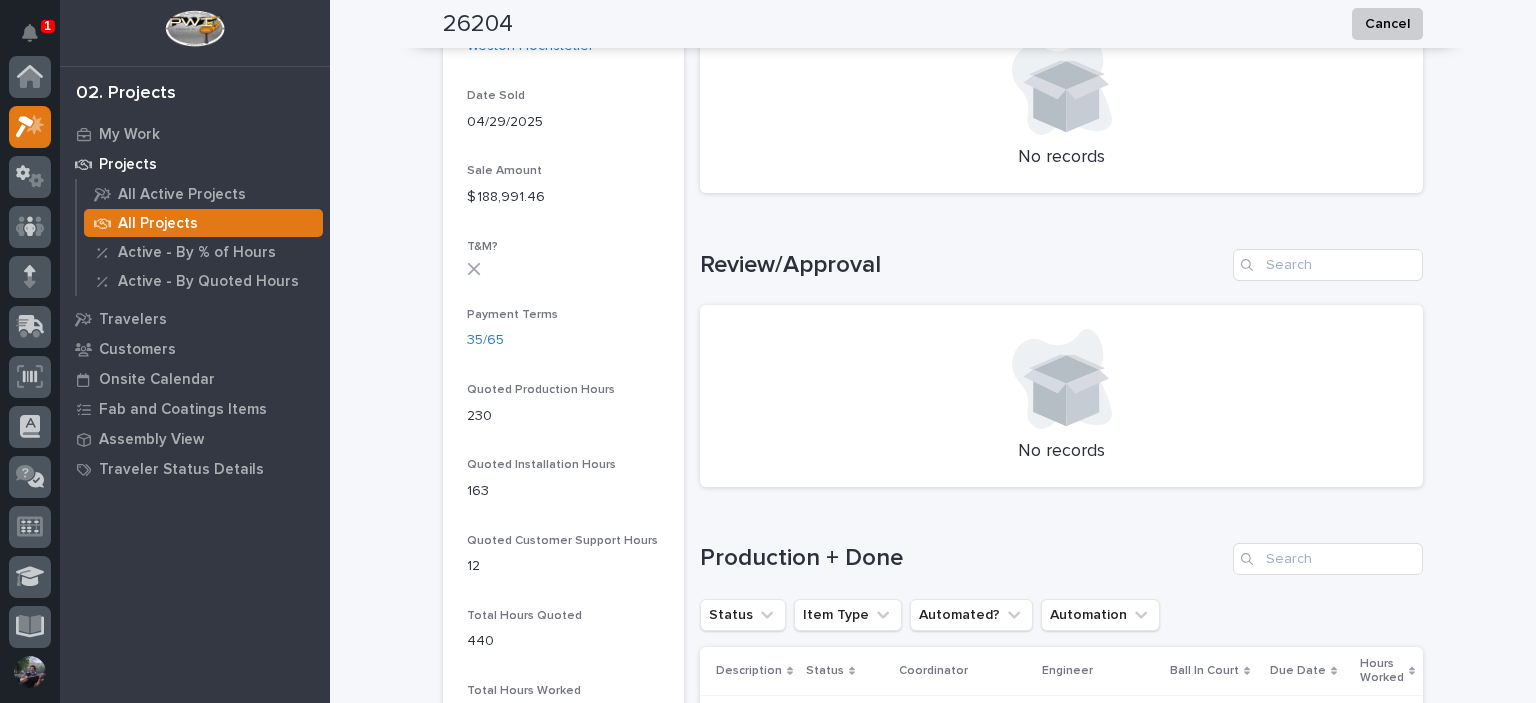 click on "All Projects" at bounding box center [158, 224] 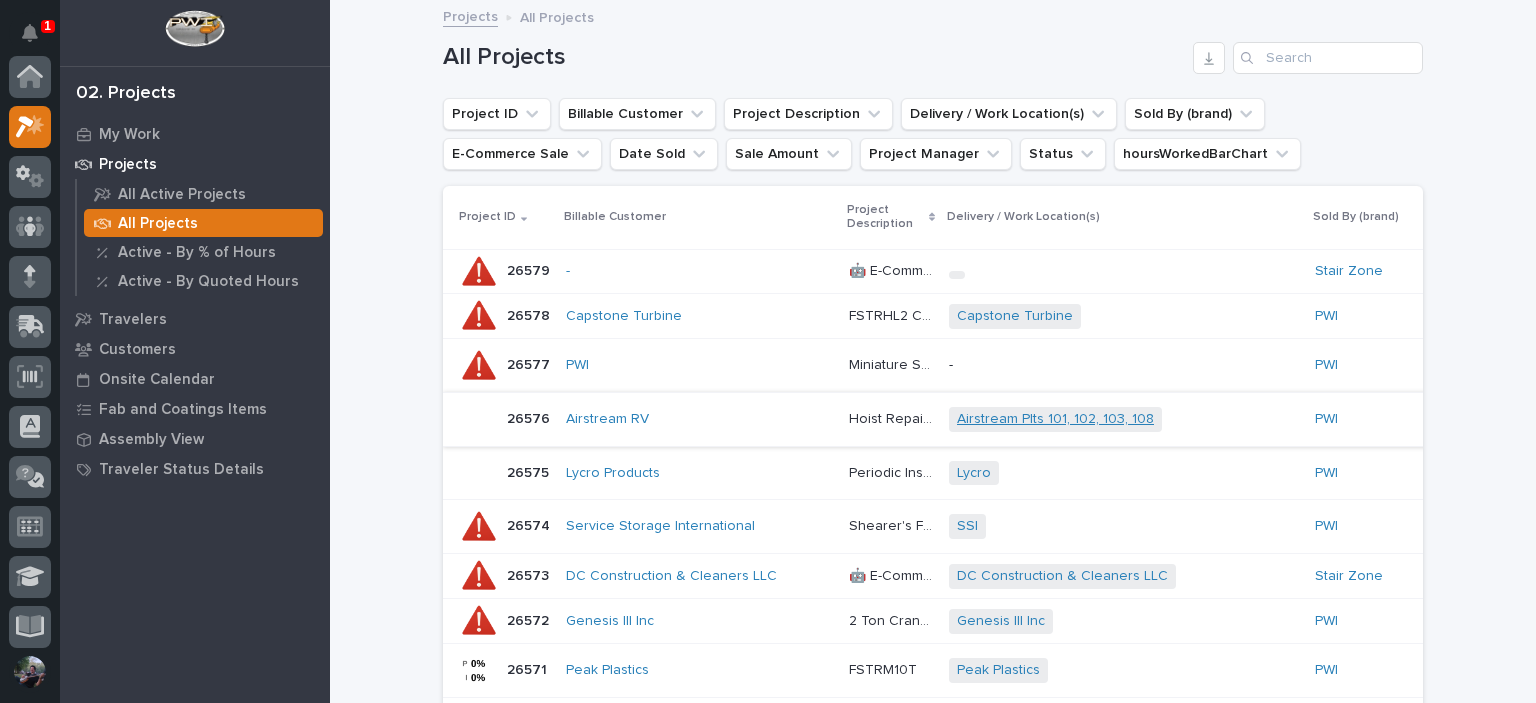 scroll, scrollTop: 533, scrollLeft: 0, axis: vertical 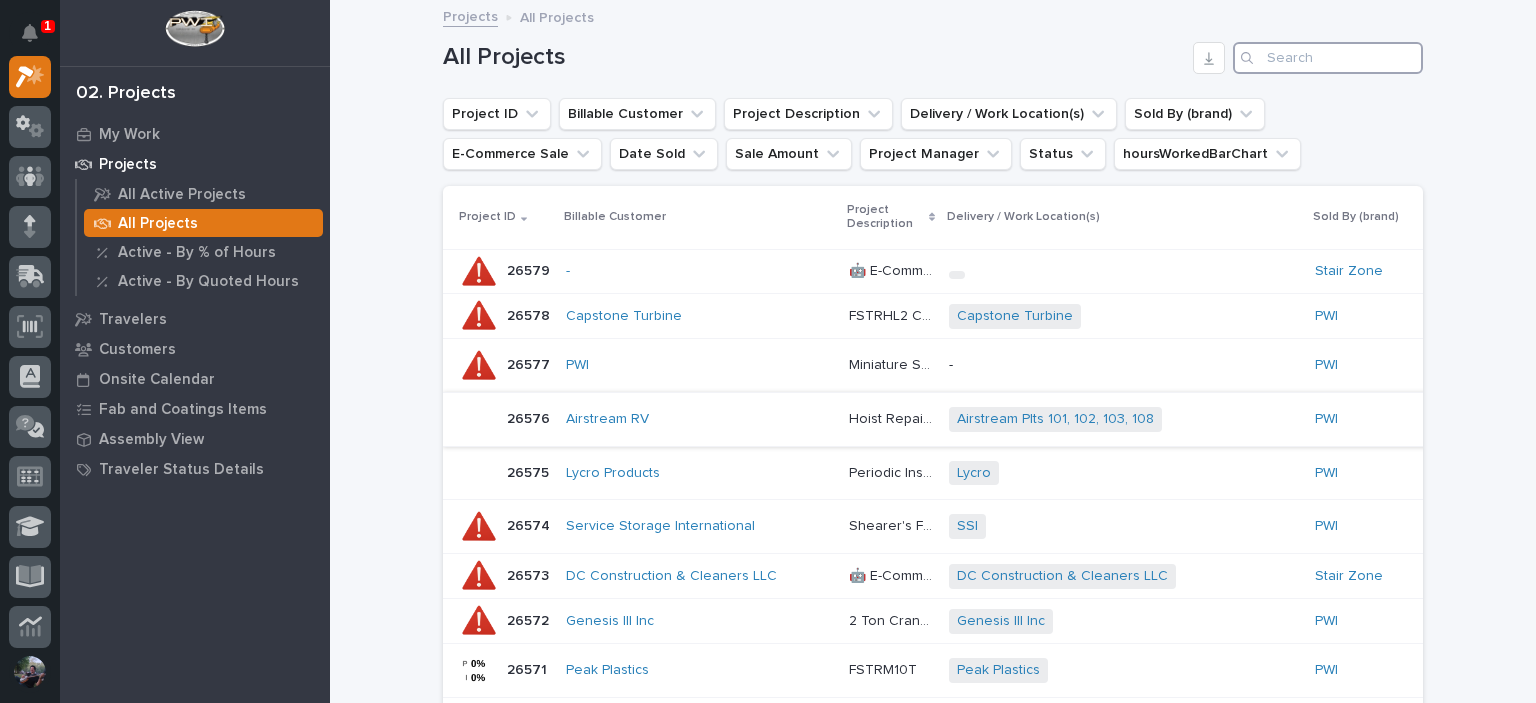click at bounding box center (1328, 58) 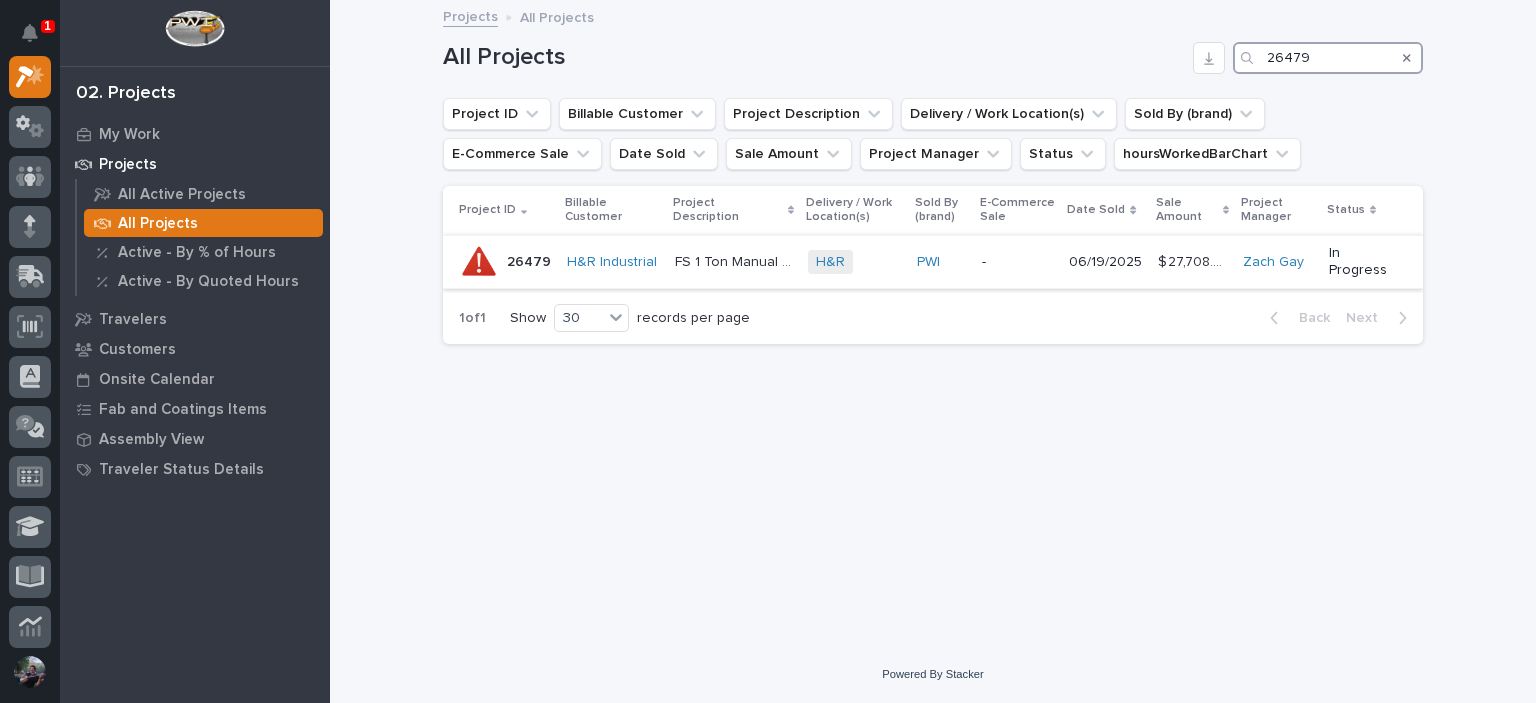 type on "26479" 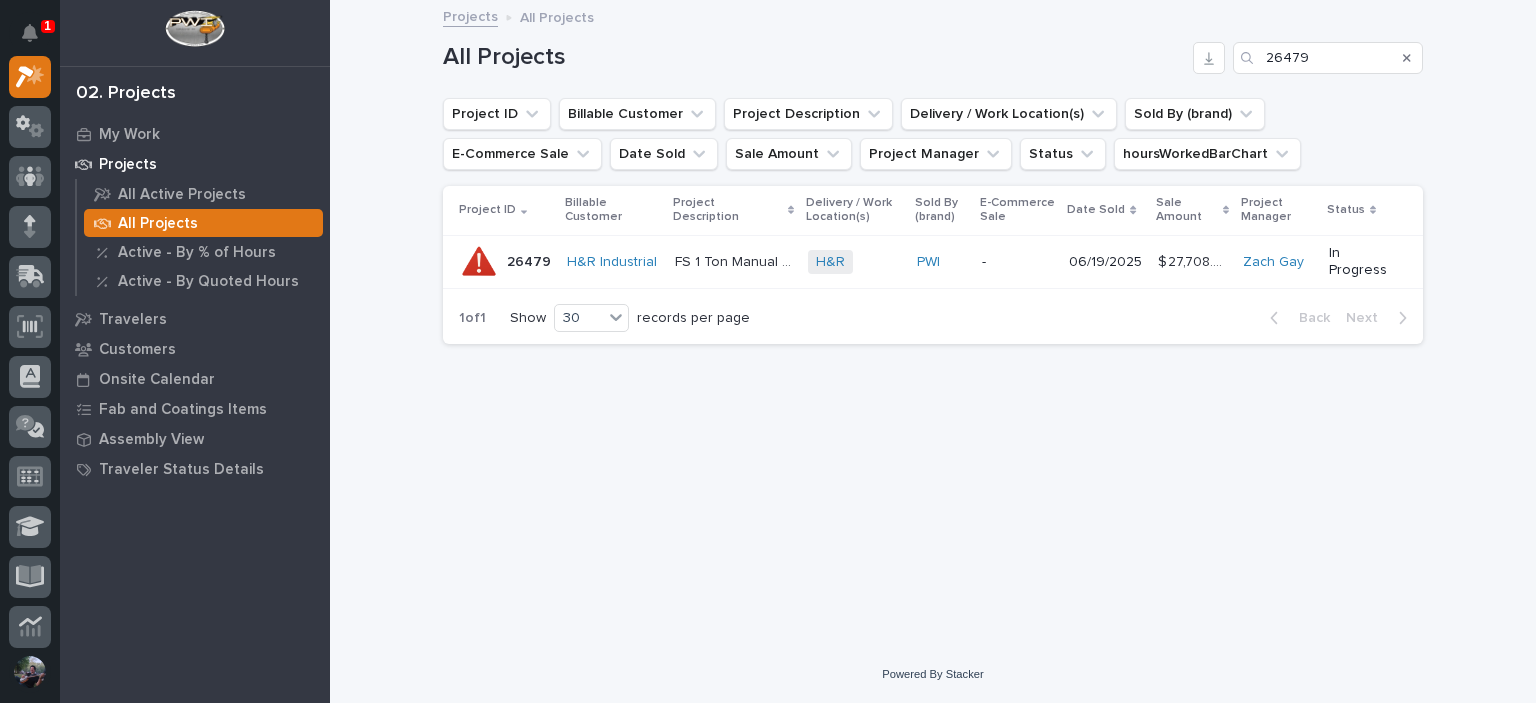 click on "FS 1 Ton Manual Crane System" at bounding box center (735, 260) 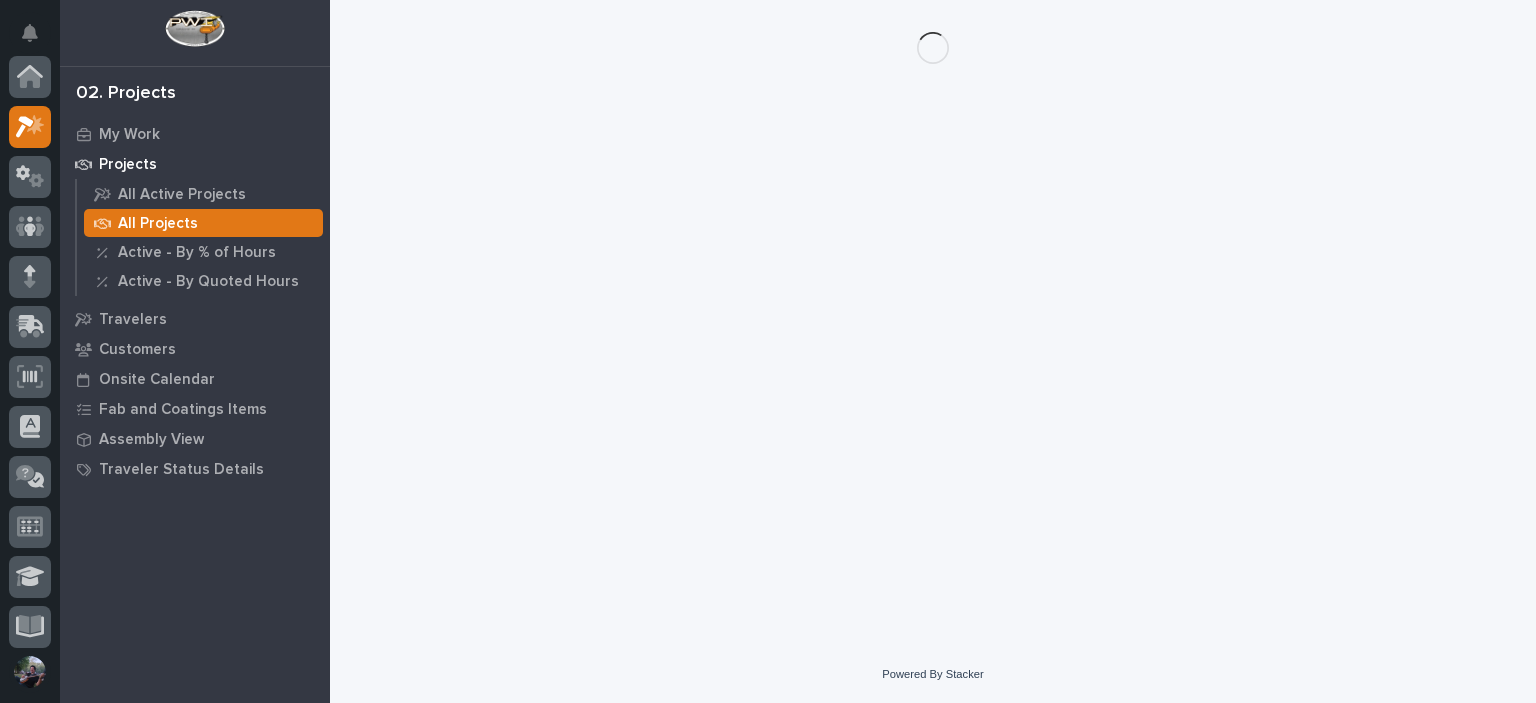 scroll, scrollTop: 50, scrollLeft: 0, axis: vertical 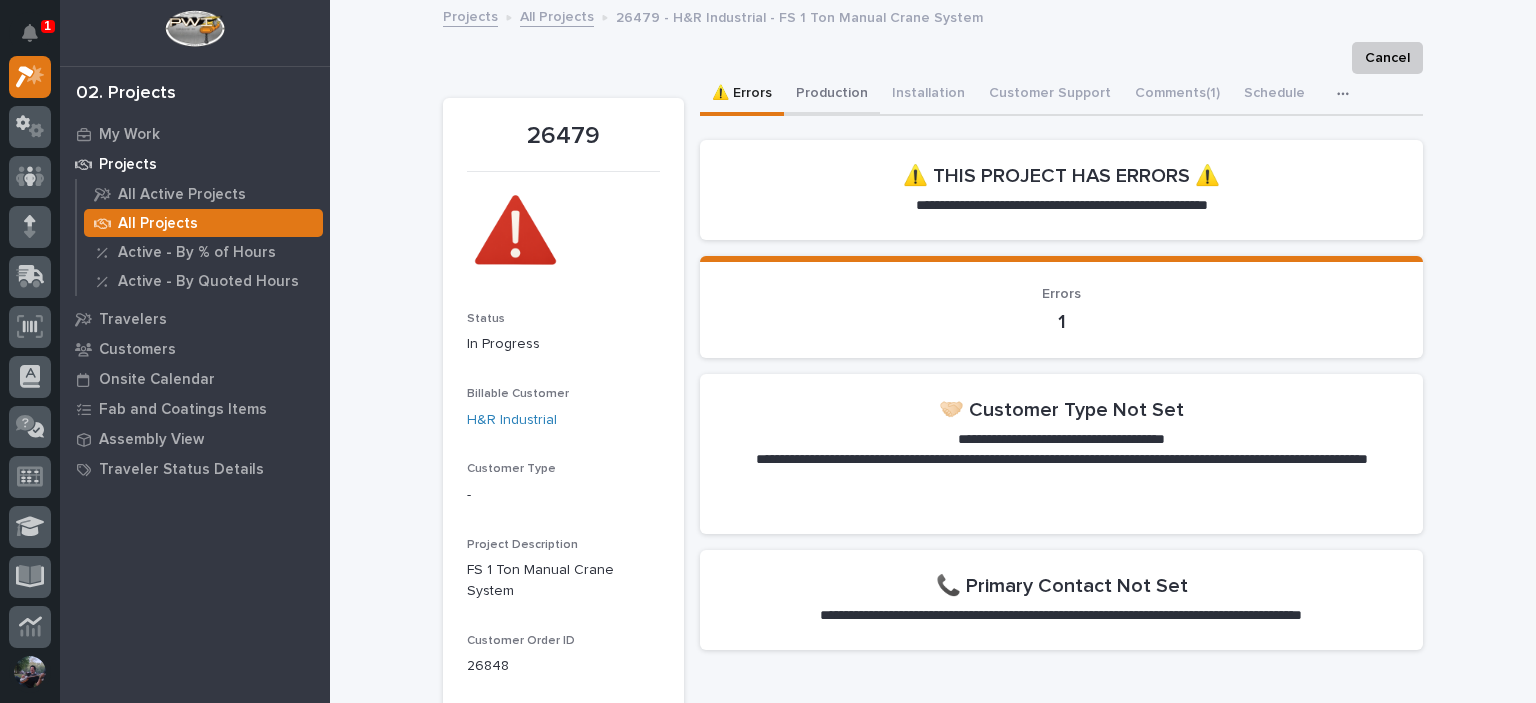 click on "Production" at bounding box center (832, 95) 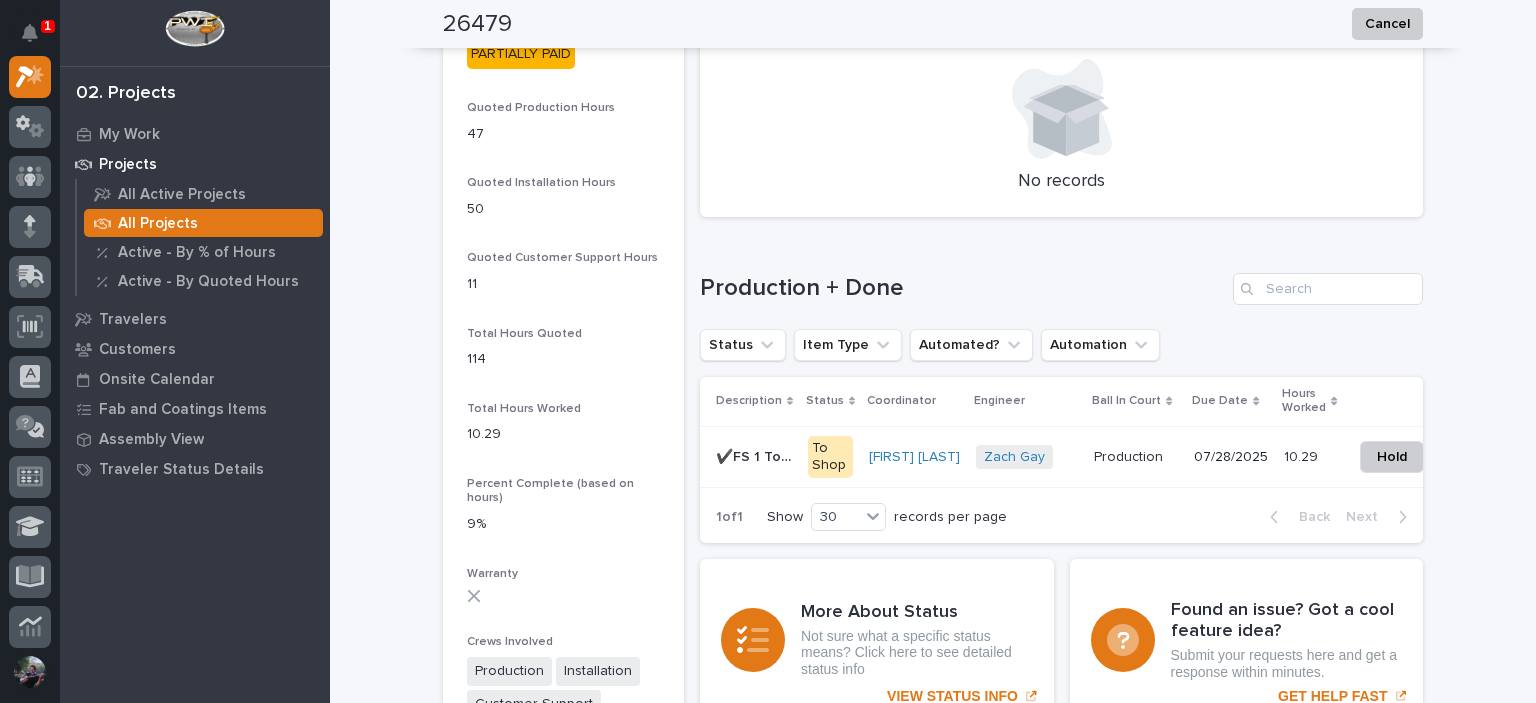 scroll, scrollTop: 1533, scrollLeft: 0, axis: vertical 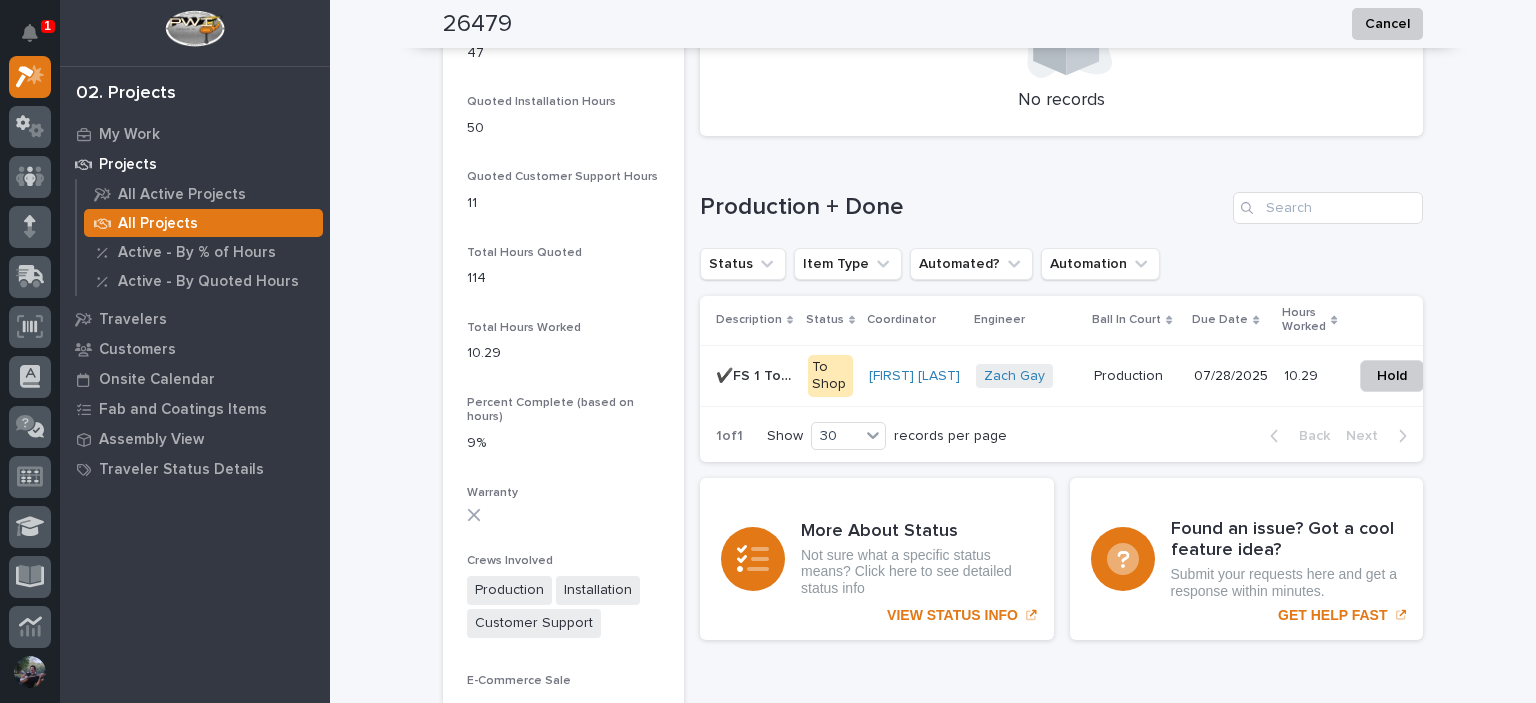 click on "Loading... Saving… Production + Done Status Item Type Automated? Automation Description Status Coordinator Engineer Ball In Court Due Date Hours Worked ✔️FS 1 Ton Manual Crane System ✔️FS 1 Ton Manual Crane System To Shop [FIRST] [LAST] [FIRST] [LAST] + 0 Production Production [DATE] 10.29 10.29 Hold 1 of 1 Show 30 records per page Back Next" at bounding box center [1061, 315] 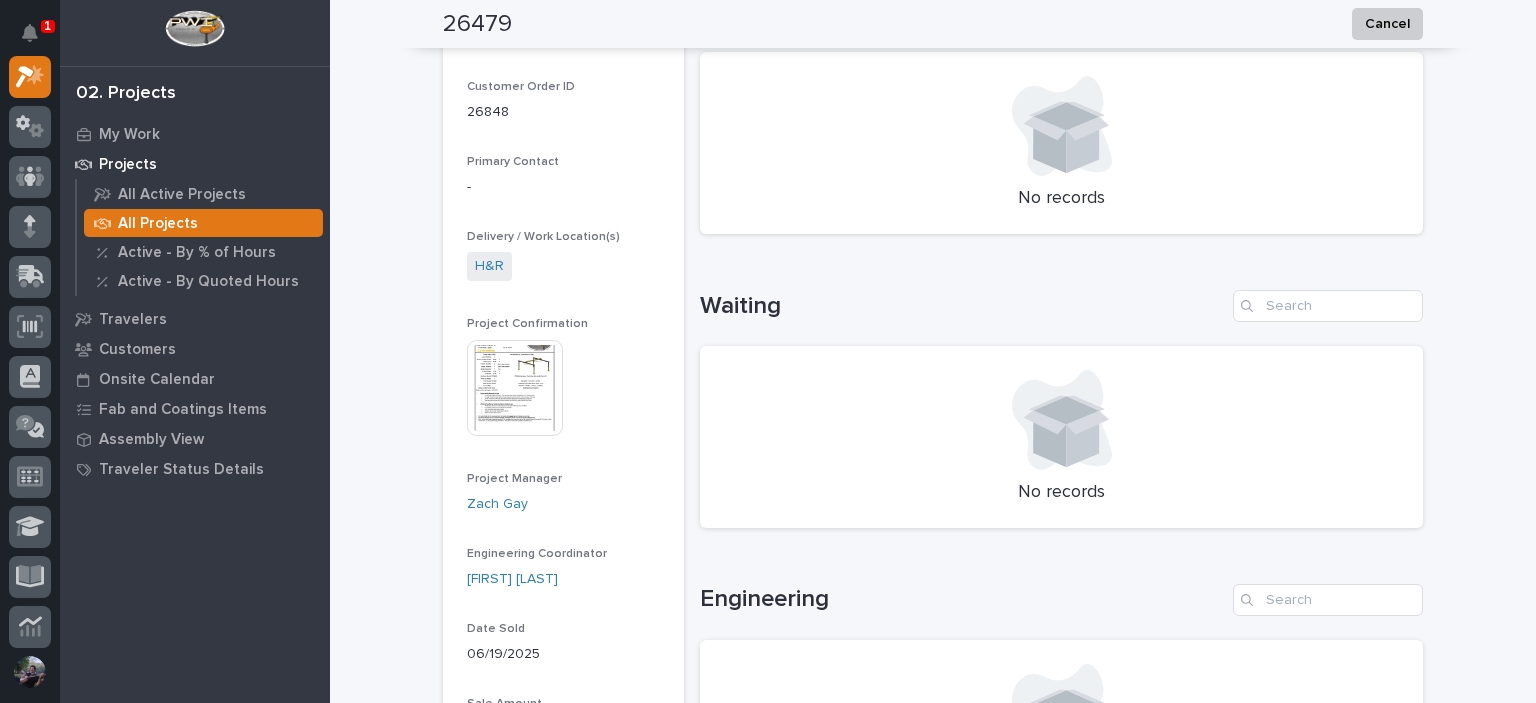 scroll, scrollTop: 483, scrollLeft: 0, axis: vertical 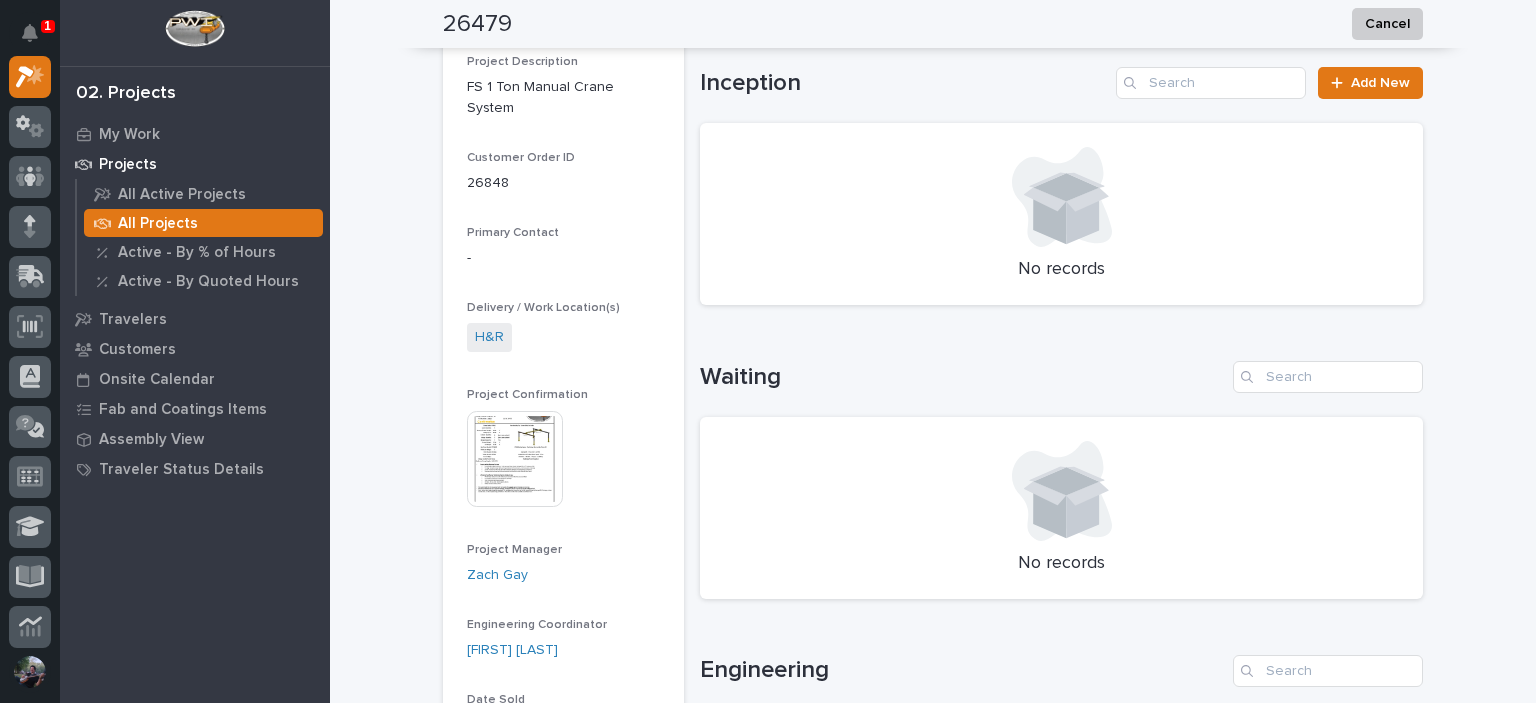 click on "1" at bounding box center [47, 26] 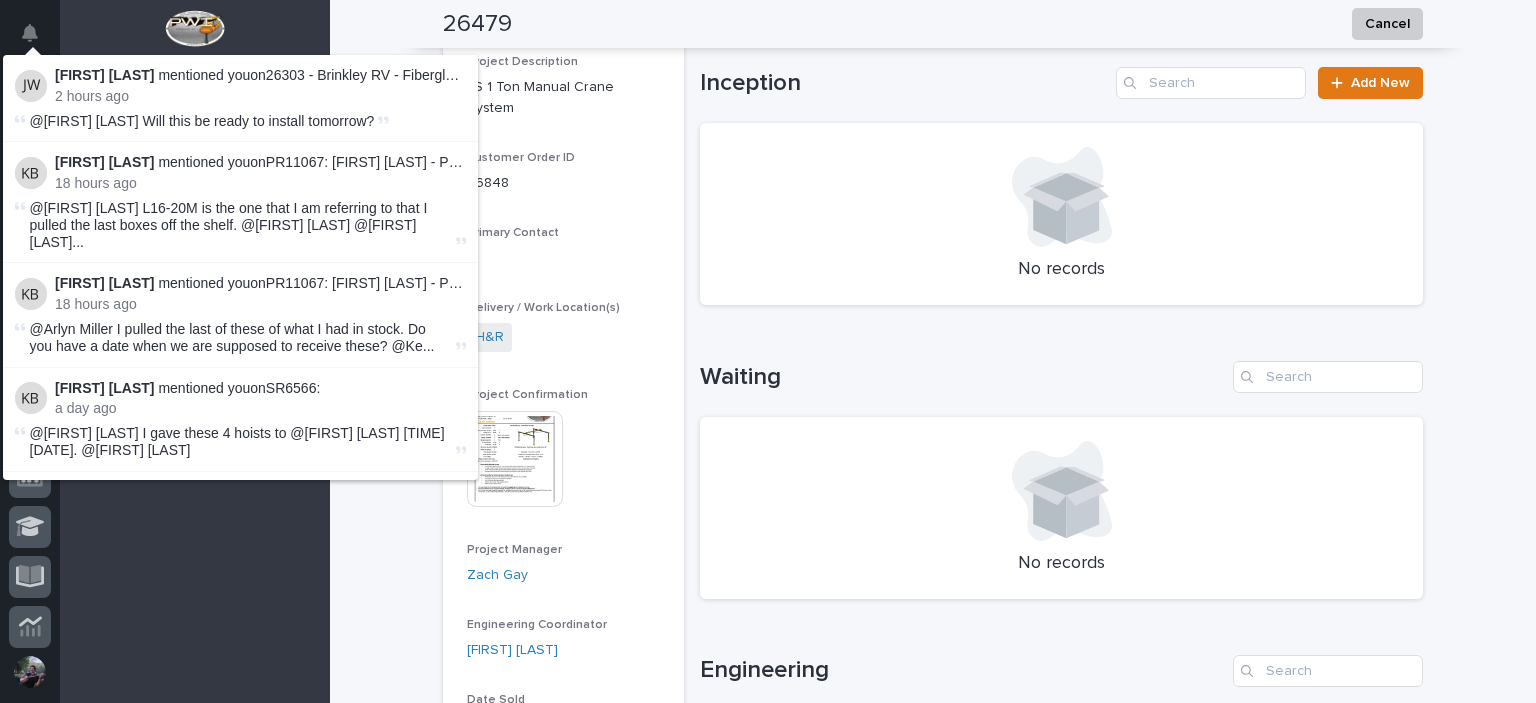 click on "Loading... Saving… Loading... Saving… 26479 Cancel Cancel 26479 Status In Progress Billable Customer H&R Industrial Customer Type - Project Description FS 1 Ton Manual Crane System Customer Order ID 26848 Primary Contact - Delivery / Work Location(s) H&R Project Confirmation This file cannot be opened Download File Project Manager [FIRST] [LAST] Engineering Coordinator [FIRST] [LAST] [LAST] Date Sold [DATE] Sale Amount $ 27,708.00 T&M? Payment Terms 50/50 Payment Status PARTIALLY PAID Quoted Production Hours 47 Quoted Installation Hours 50 Quoted Customer Support Hours 11 Total Hours Quoted 114 Total Hours Worked 10.29 Percent Complete (based on hours) 9% Warranty Crews Involved Production Installation Customer Support E-Commerce Sale - Follow-Up Completed Invoicing Status not invoiced Invoicing Status Last Changed - Created [DATE] [TIME] Sales Metrics Department Regional Sales View Purchase Orders Sorry, there was an error saving your record. Please try again. ⚠️ Errors Production Comments" at bounding box center (933, 934) 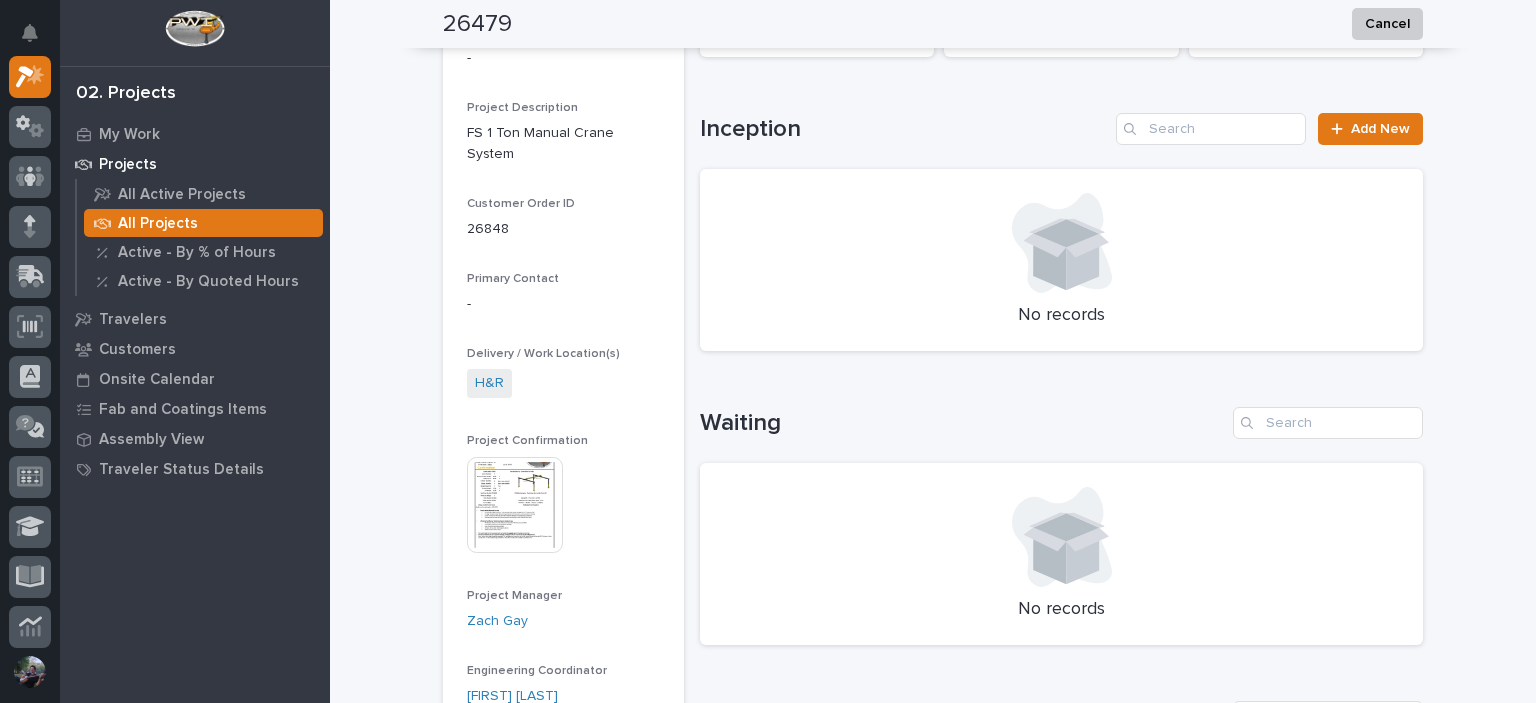 scroll, scrollTop: 350, scrollLeft: 0, axis: vertical 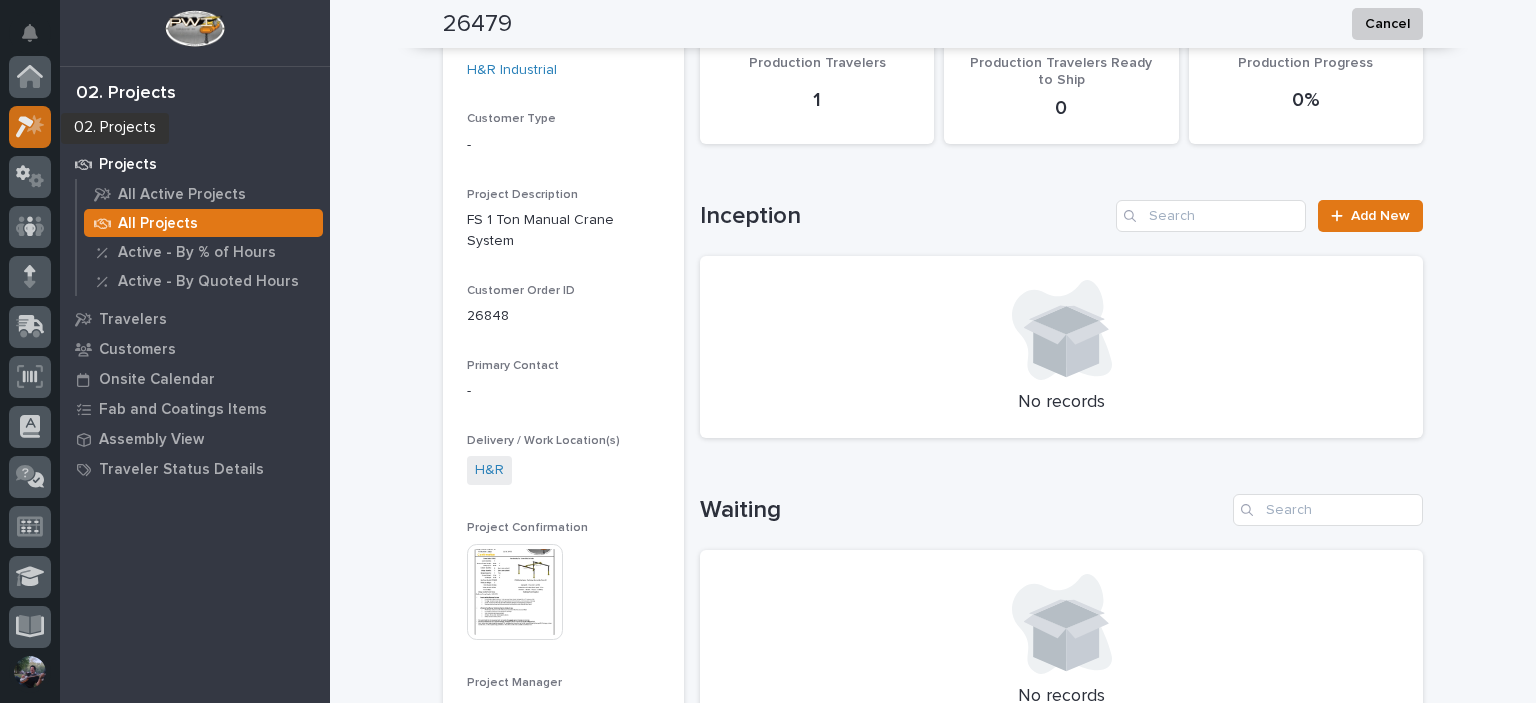 click 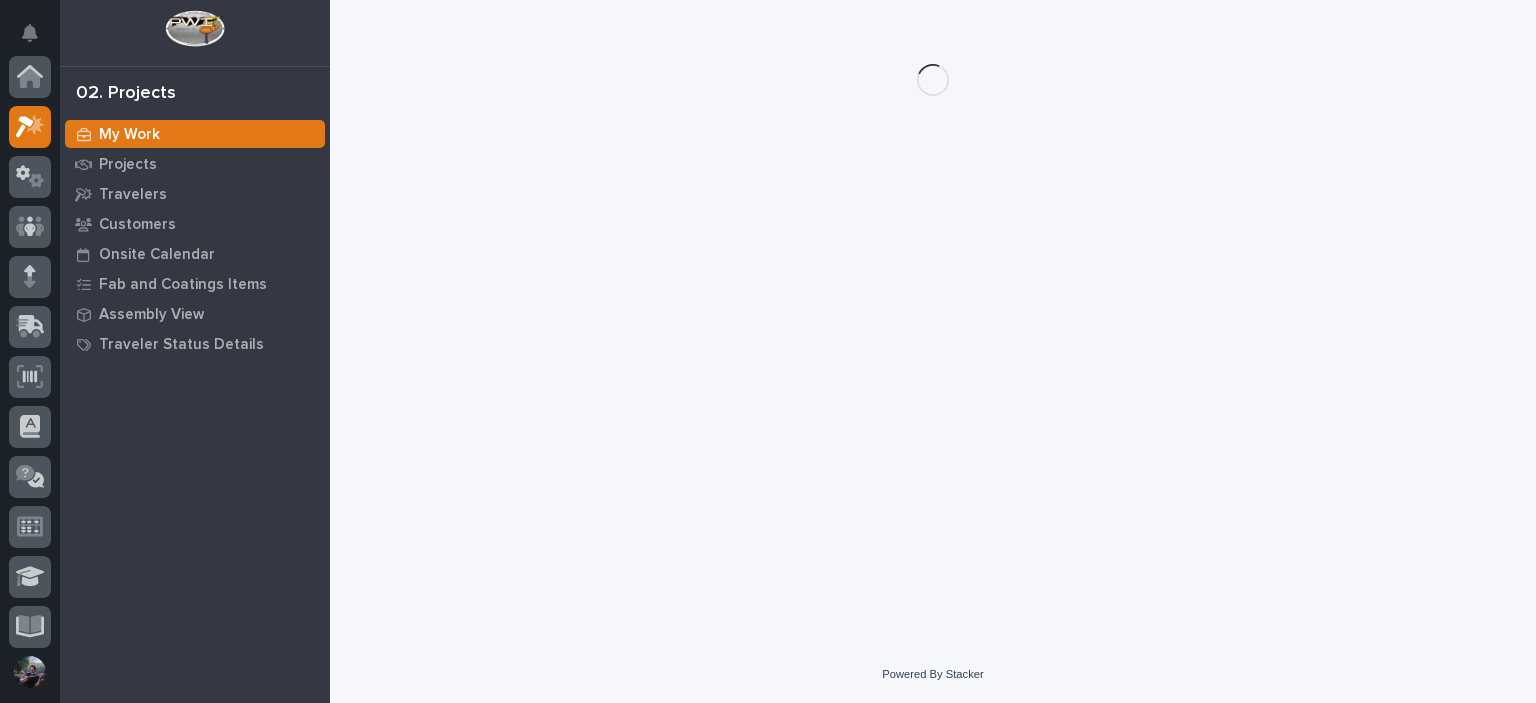 scroll, scrollTop: 0, scrollLeft: 0, axis: both 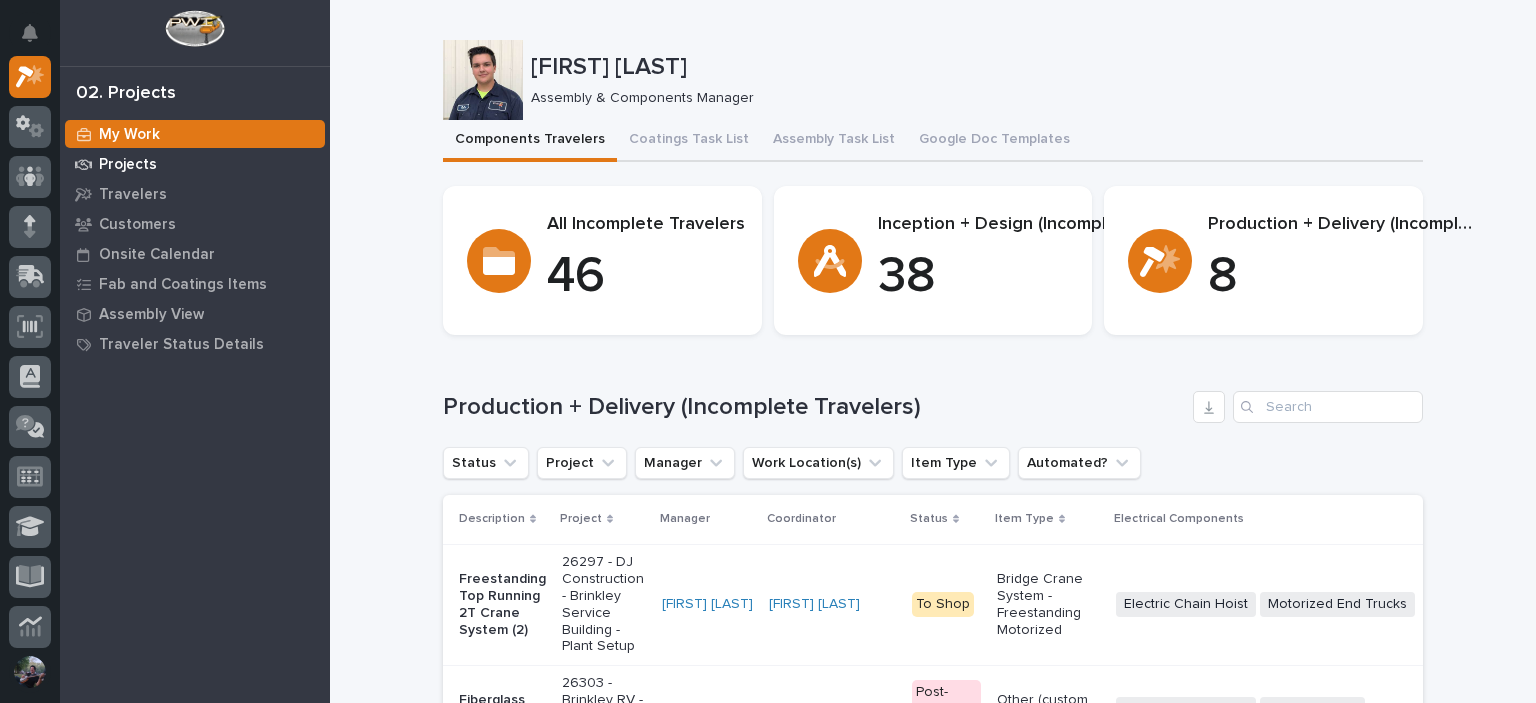 click on "Projects" at bounding box center (128, 165) 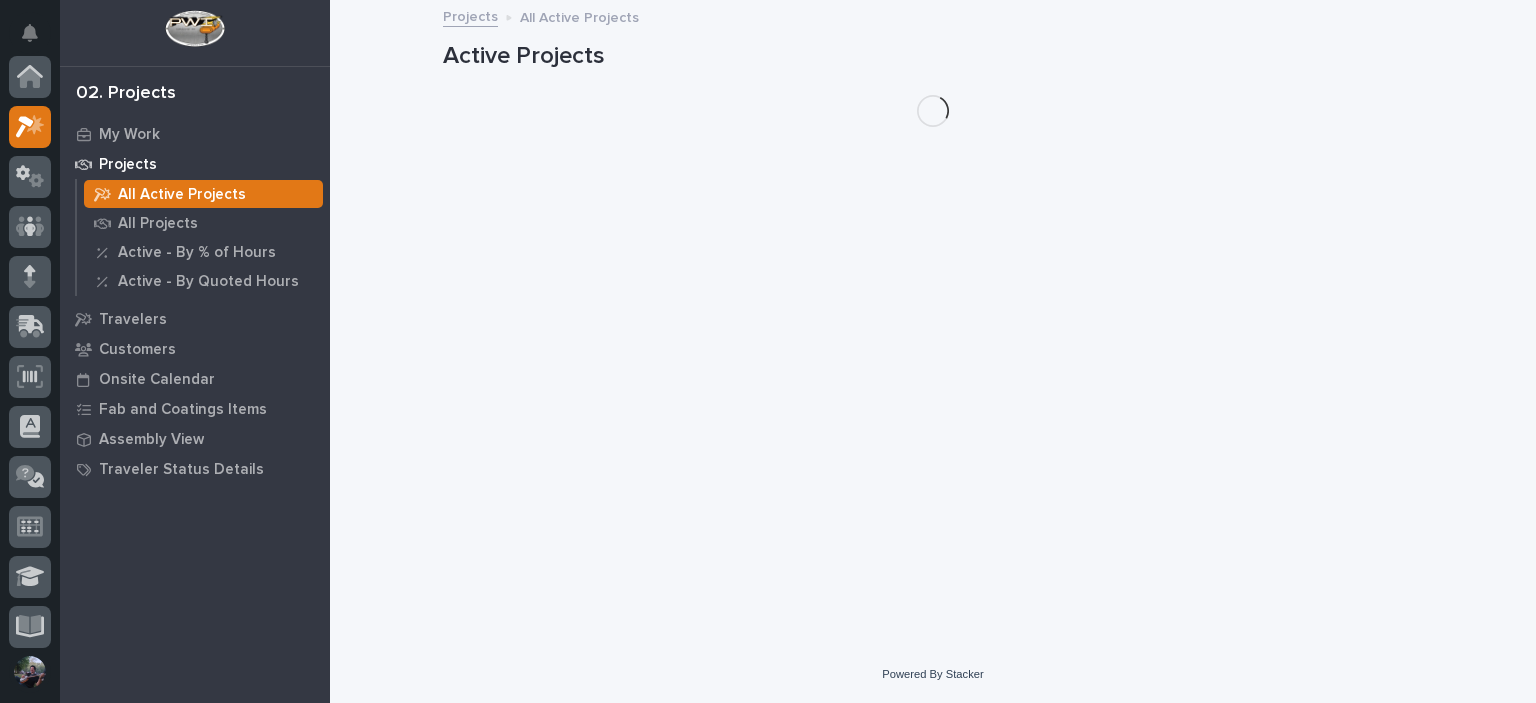 scroll, scrollTop: 50, scrollLeft: 0, axis: vertical 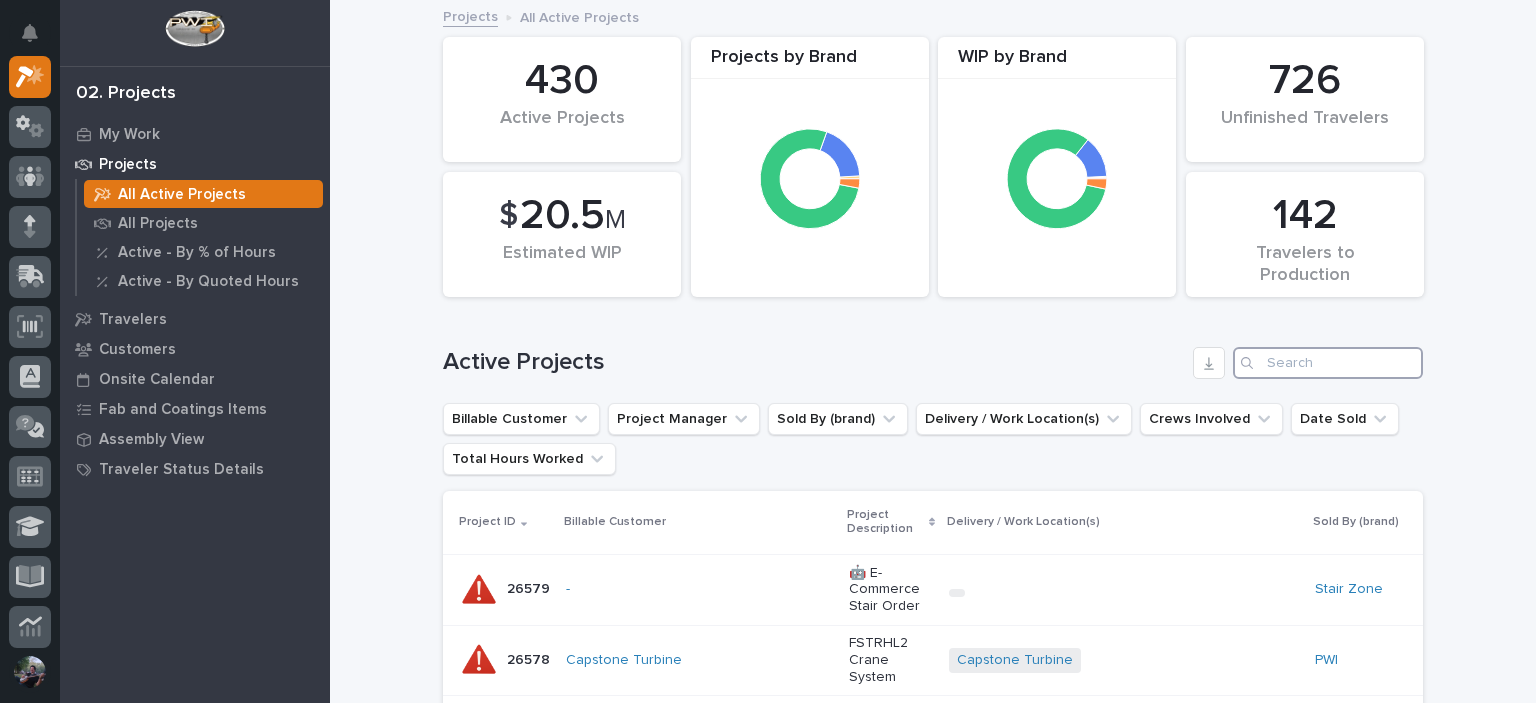click at bounding box center [1328, 363] 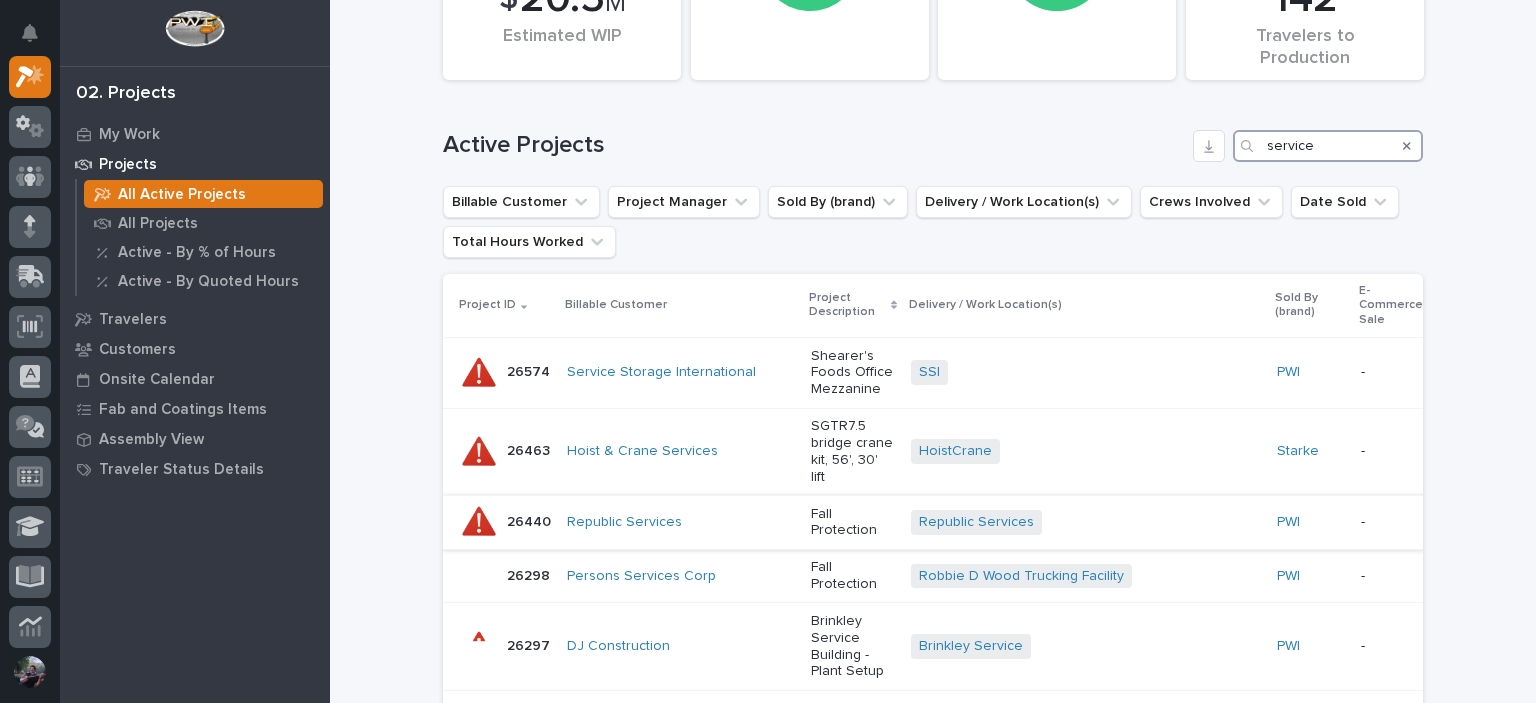 scroll, scrollTop: 266, scrollLeft: 0, axis: vertical 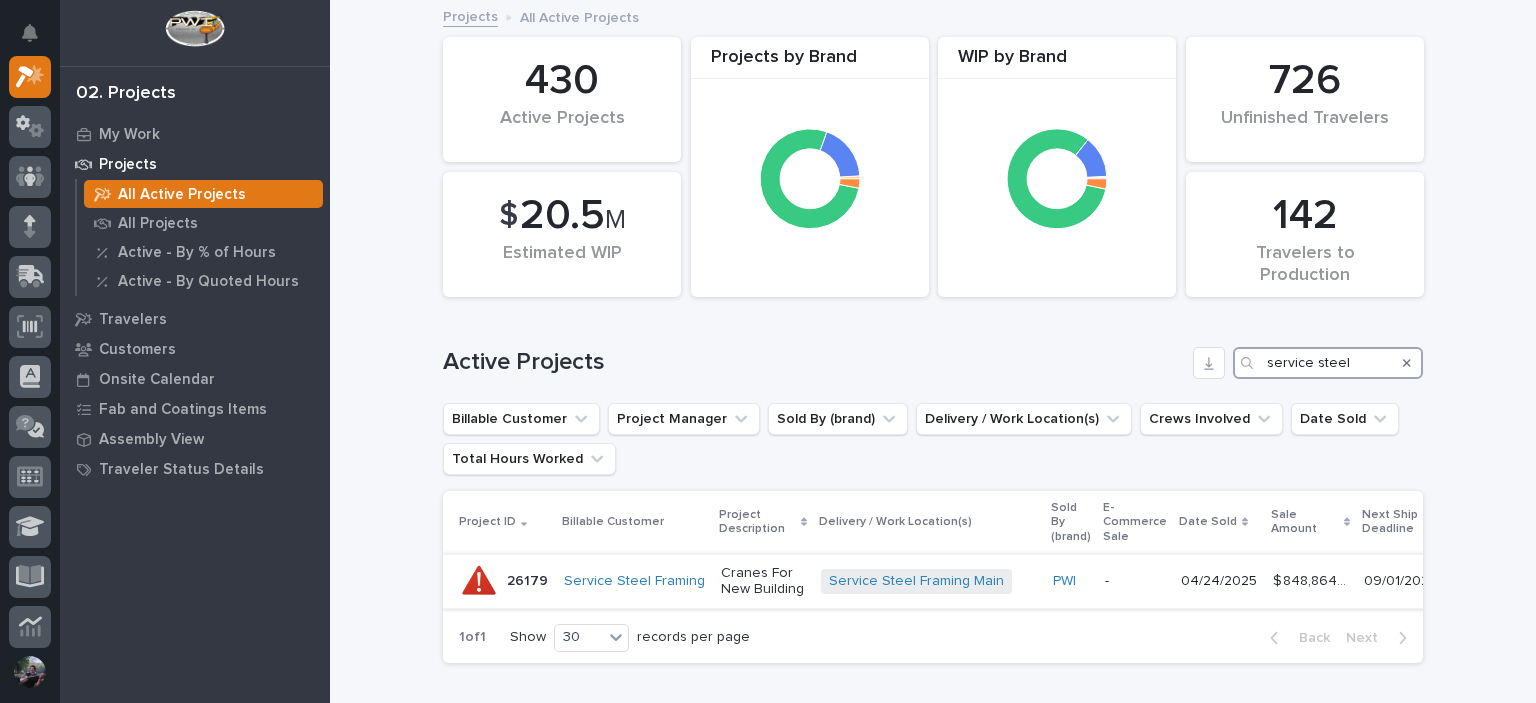 type on "service steel" 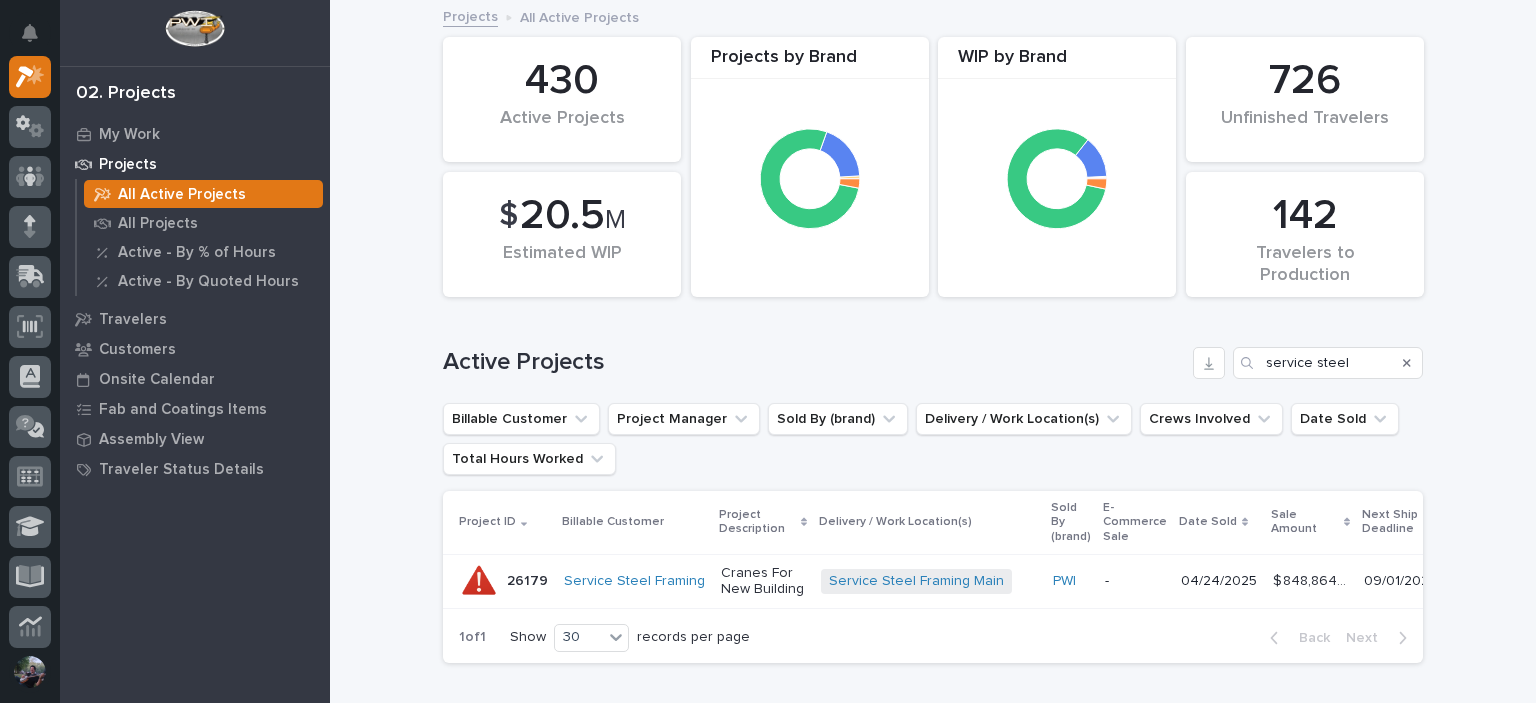 click on "Cranes For New Building" at bounding box center (763, 582) 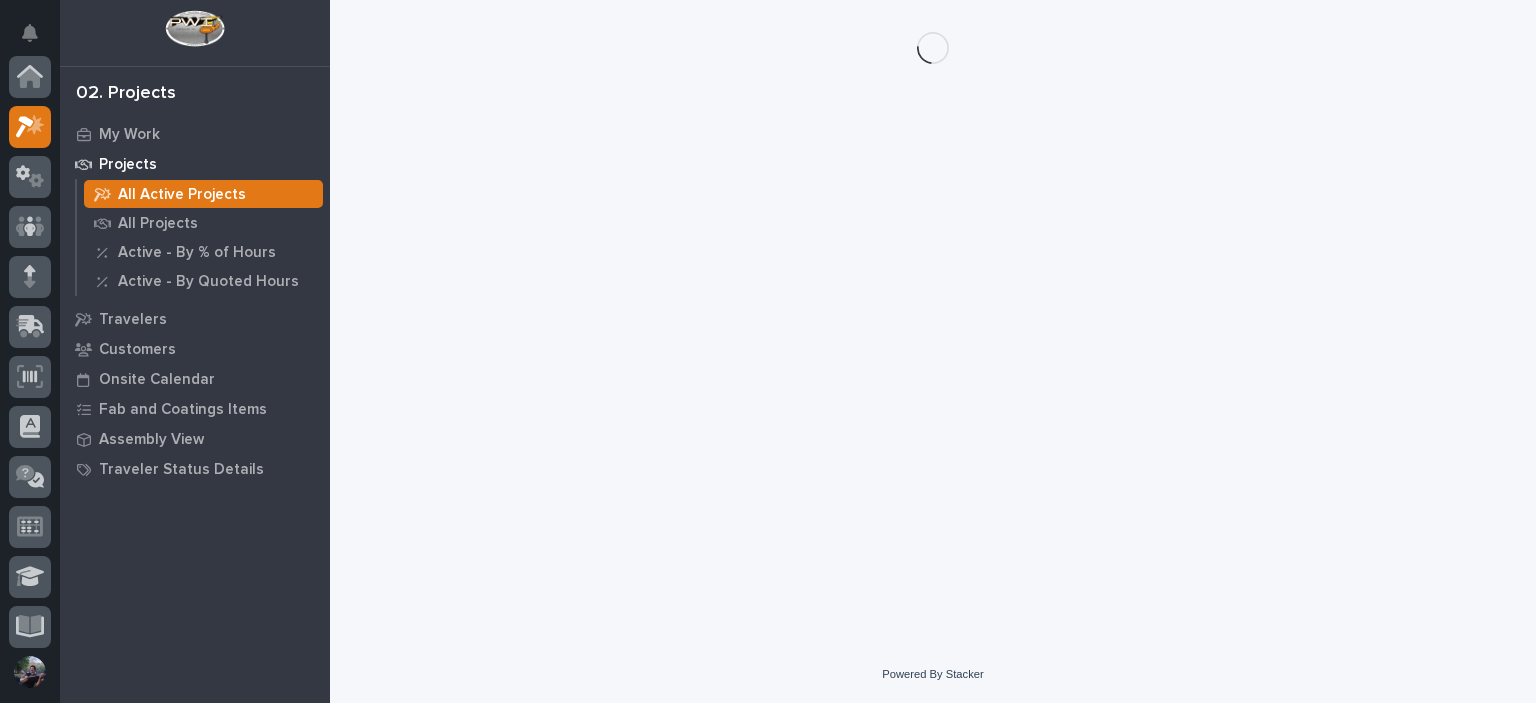 scroll, scrollTop: 50, scrollLeft: 0, axis: vertical 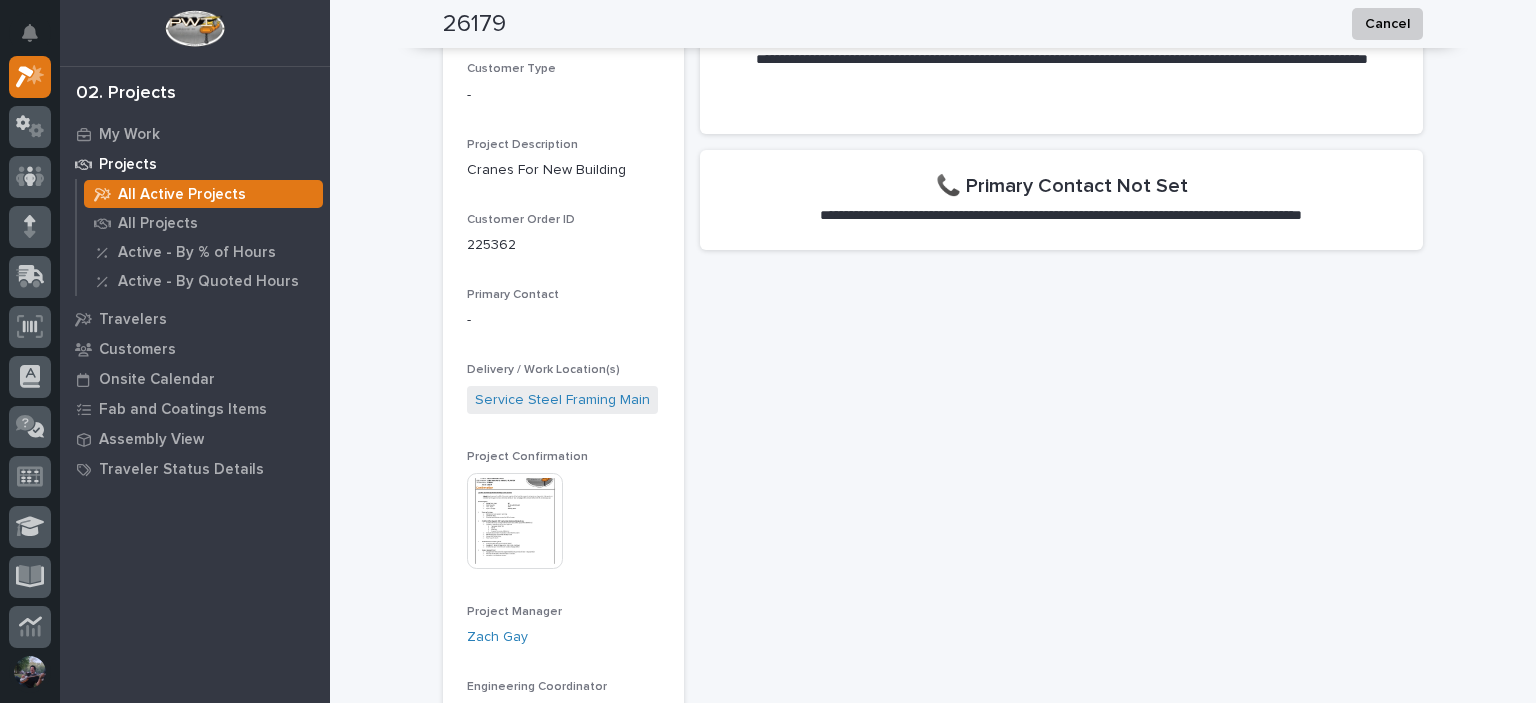 click at bounding box center [515, 521] 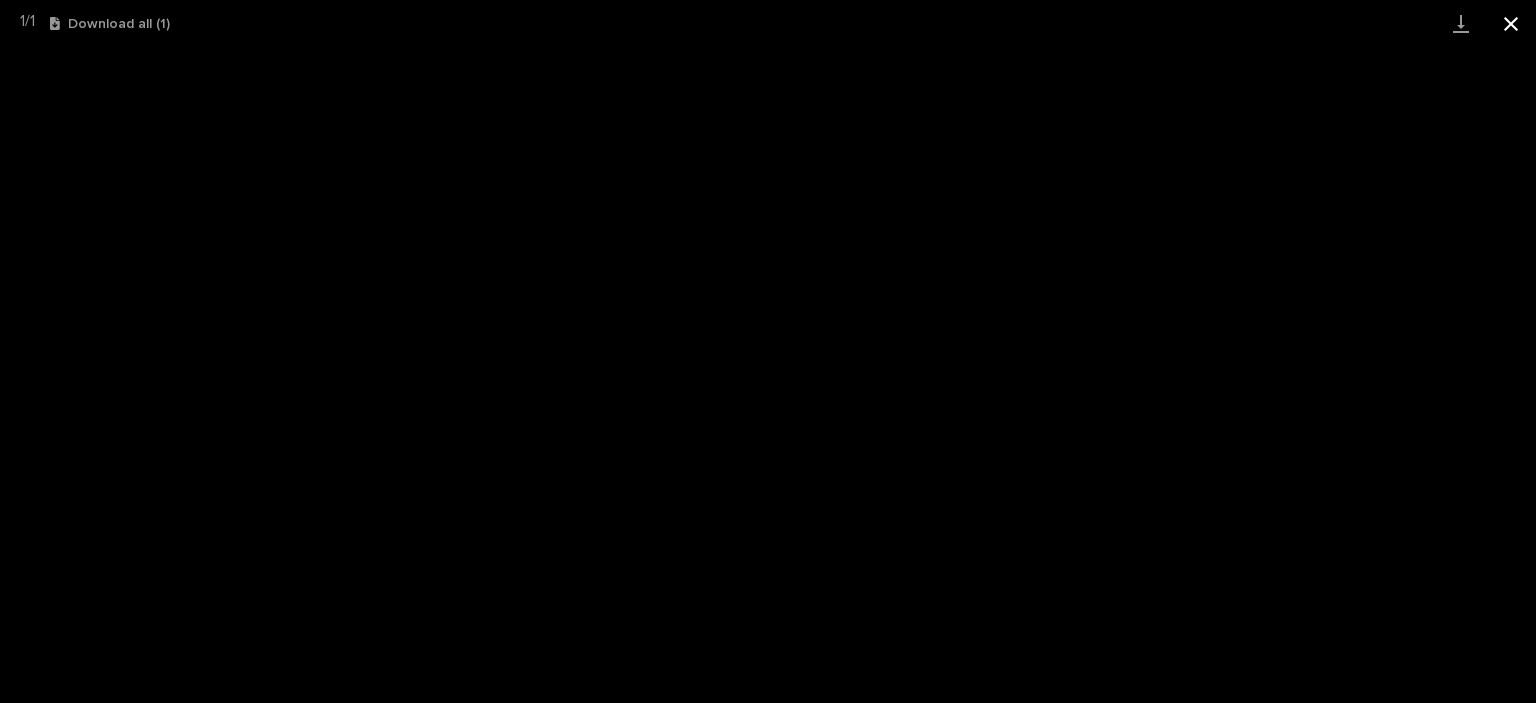 click at bounding box center (1511, 23) 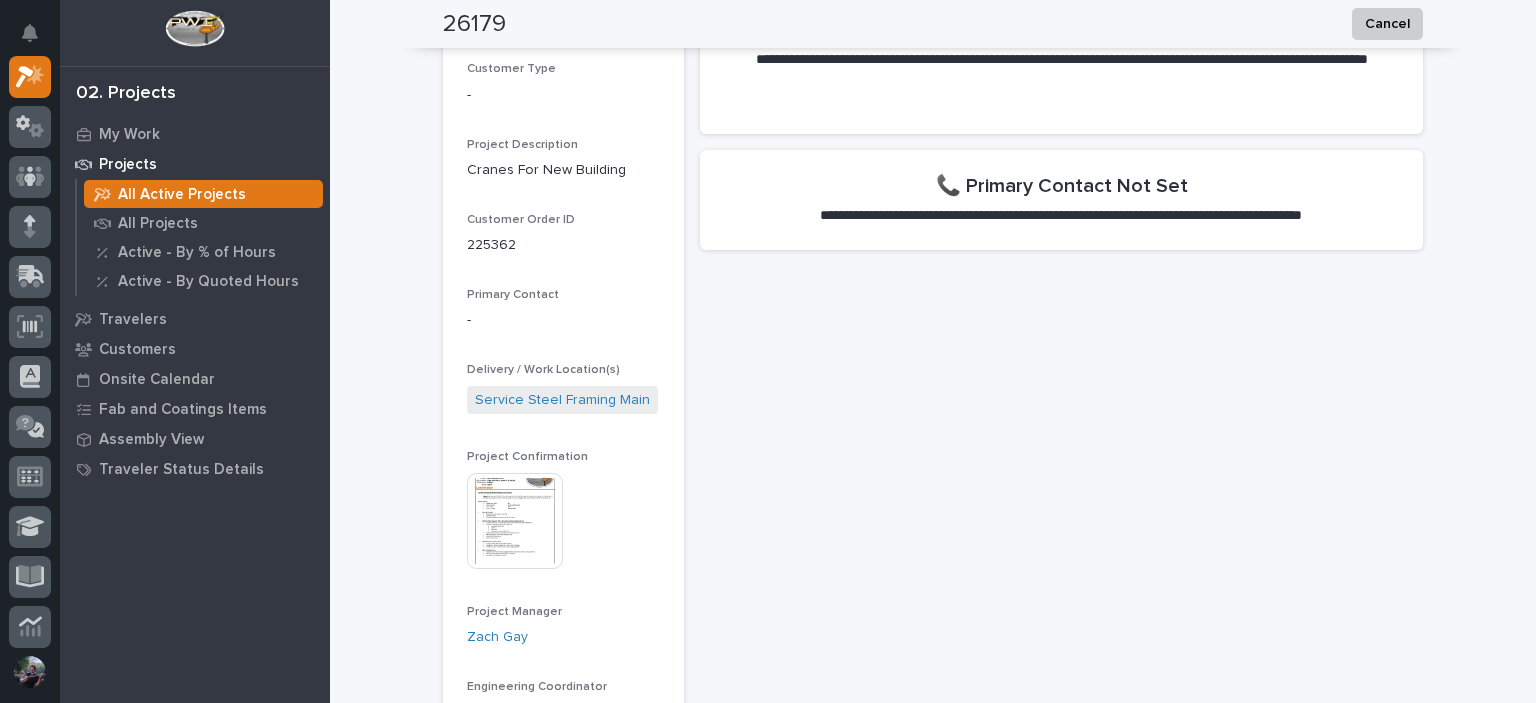 scroll, scrollTop: 0, scrollLeft: 0, axis: both 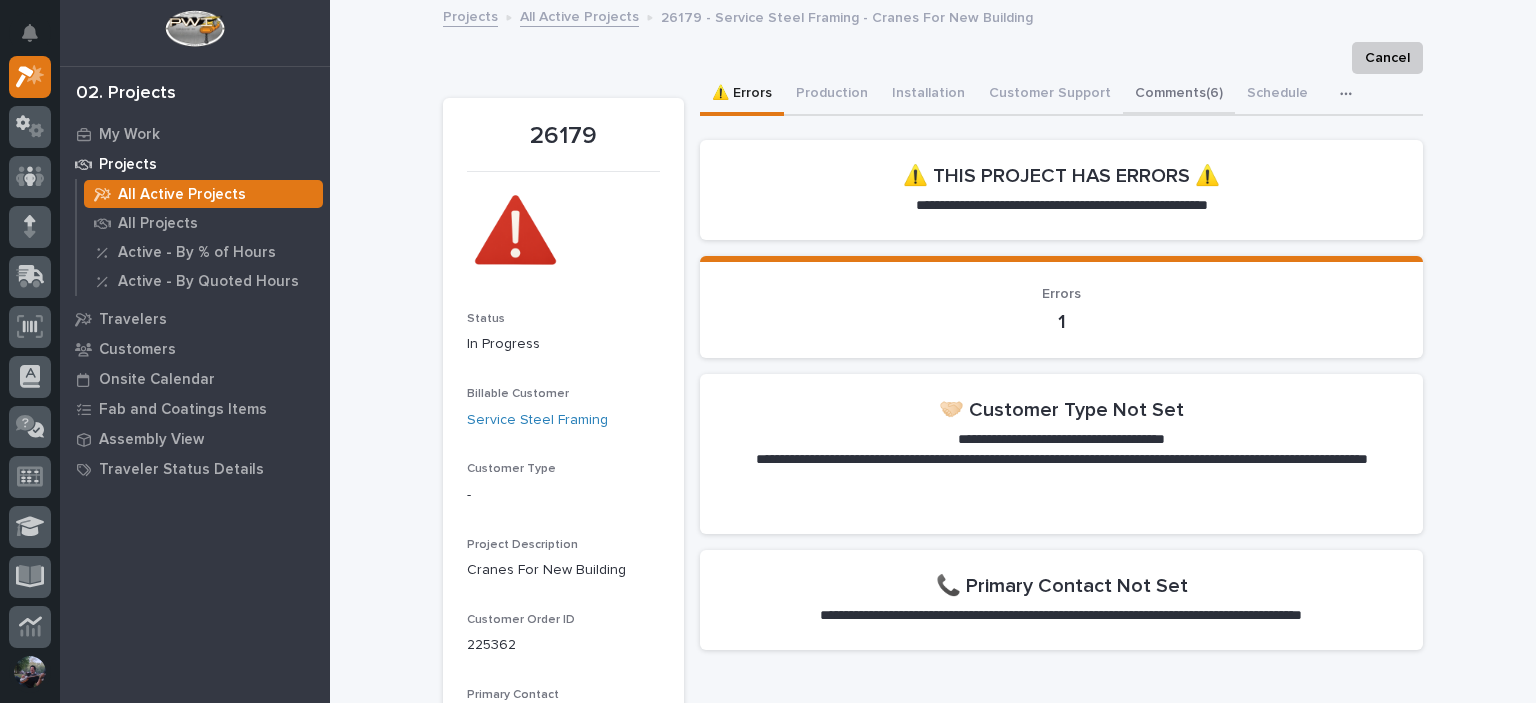 click on "⚠️ Errors Production Installation Customer Support Comments (6) Schedule Hours" at bounding box center (1061, 95) 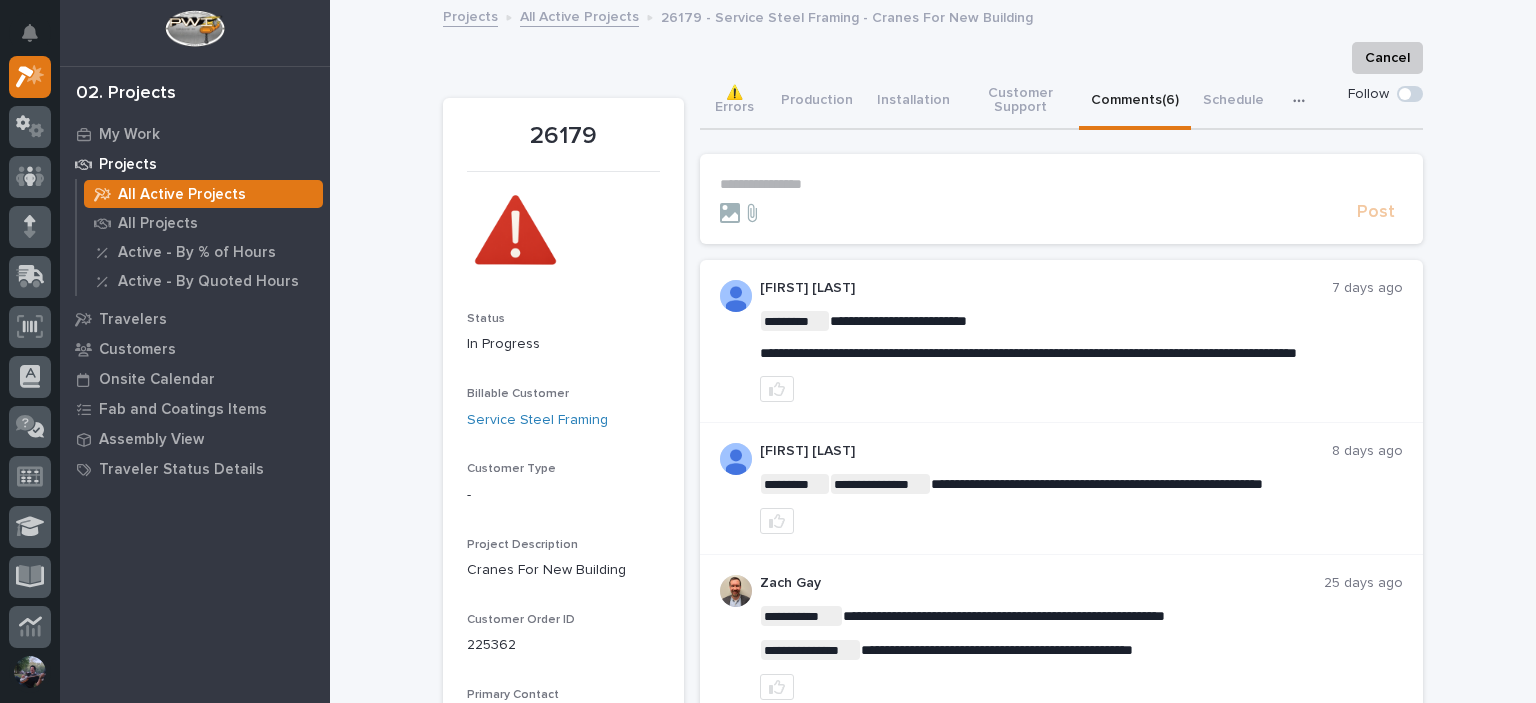 click on "**********" at bounding box center (1061, 184) 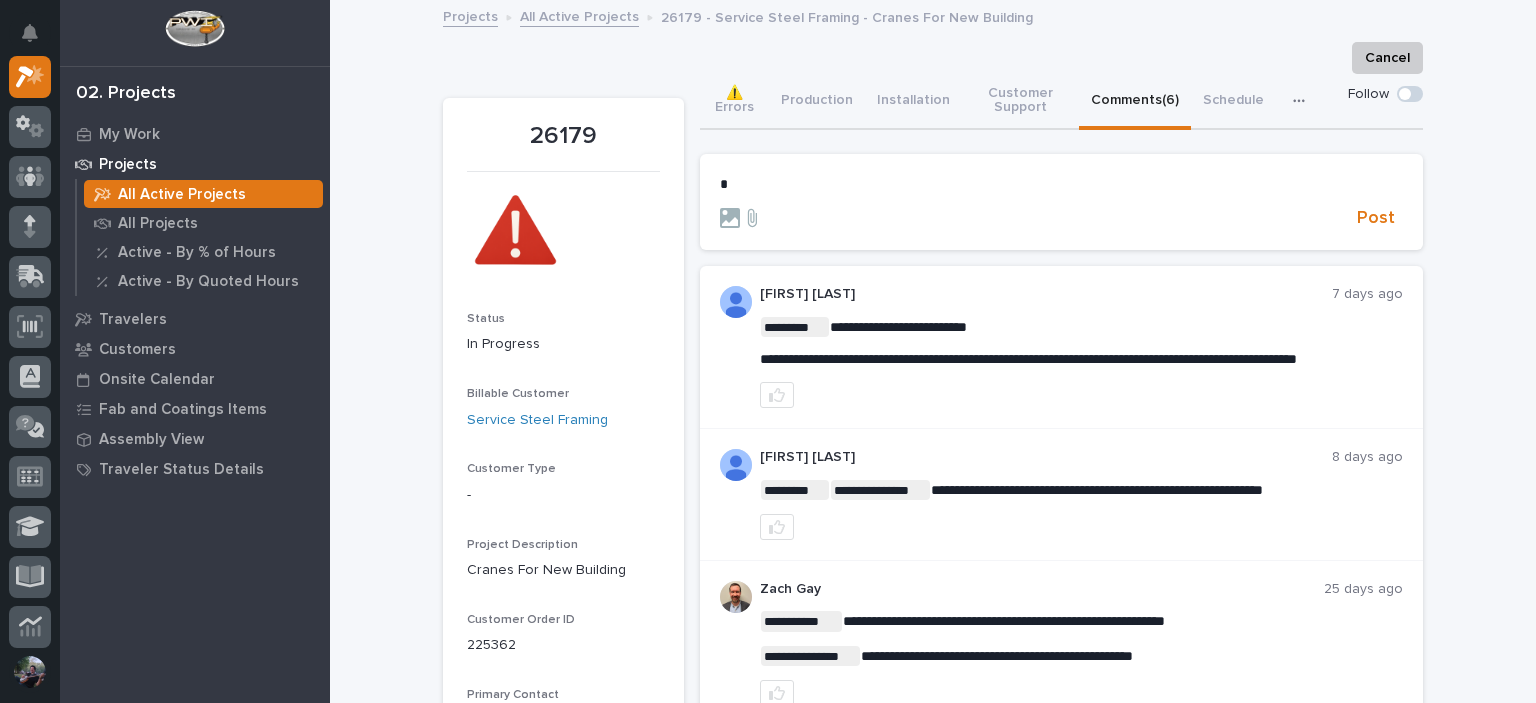 type 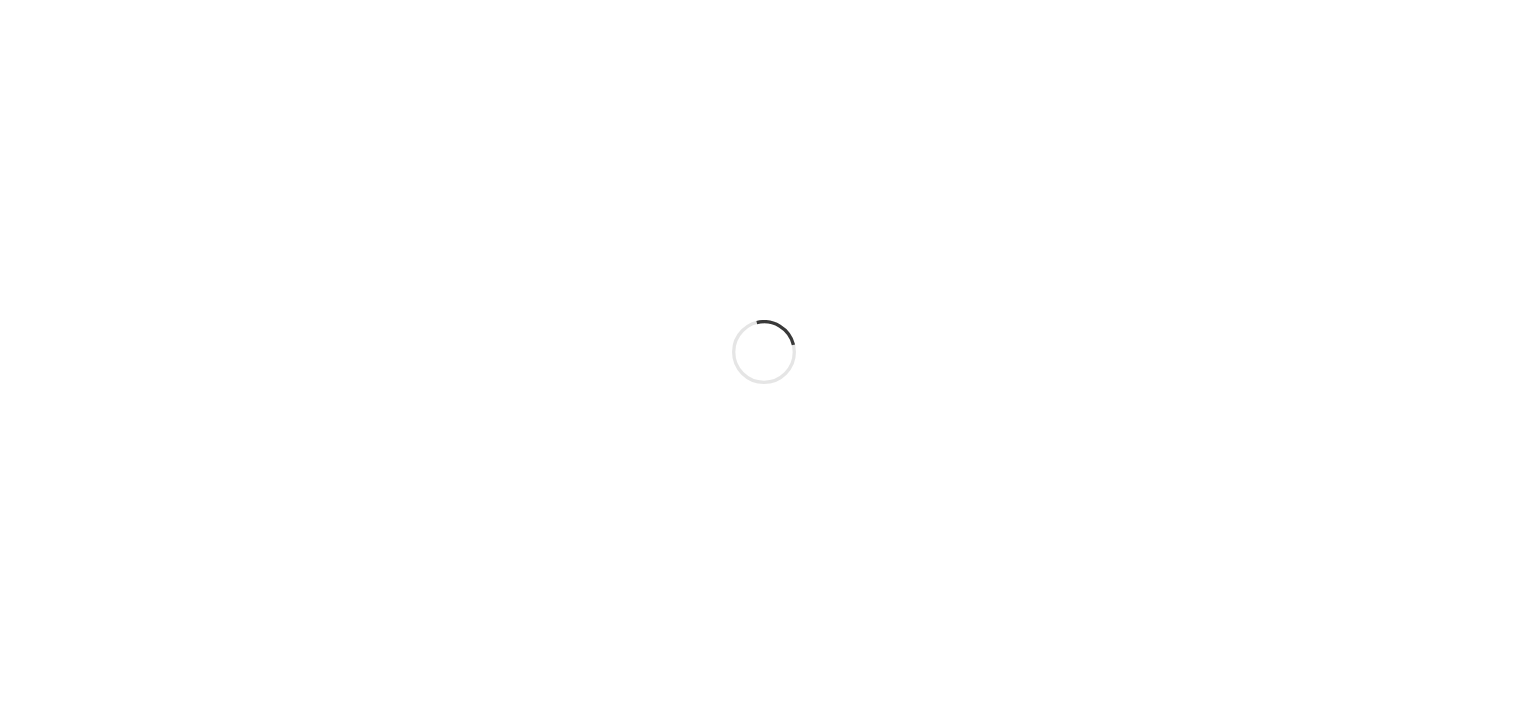 scroll, scrollTop: 0, scrollLeft: 0, axis: both 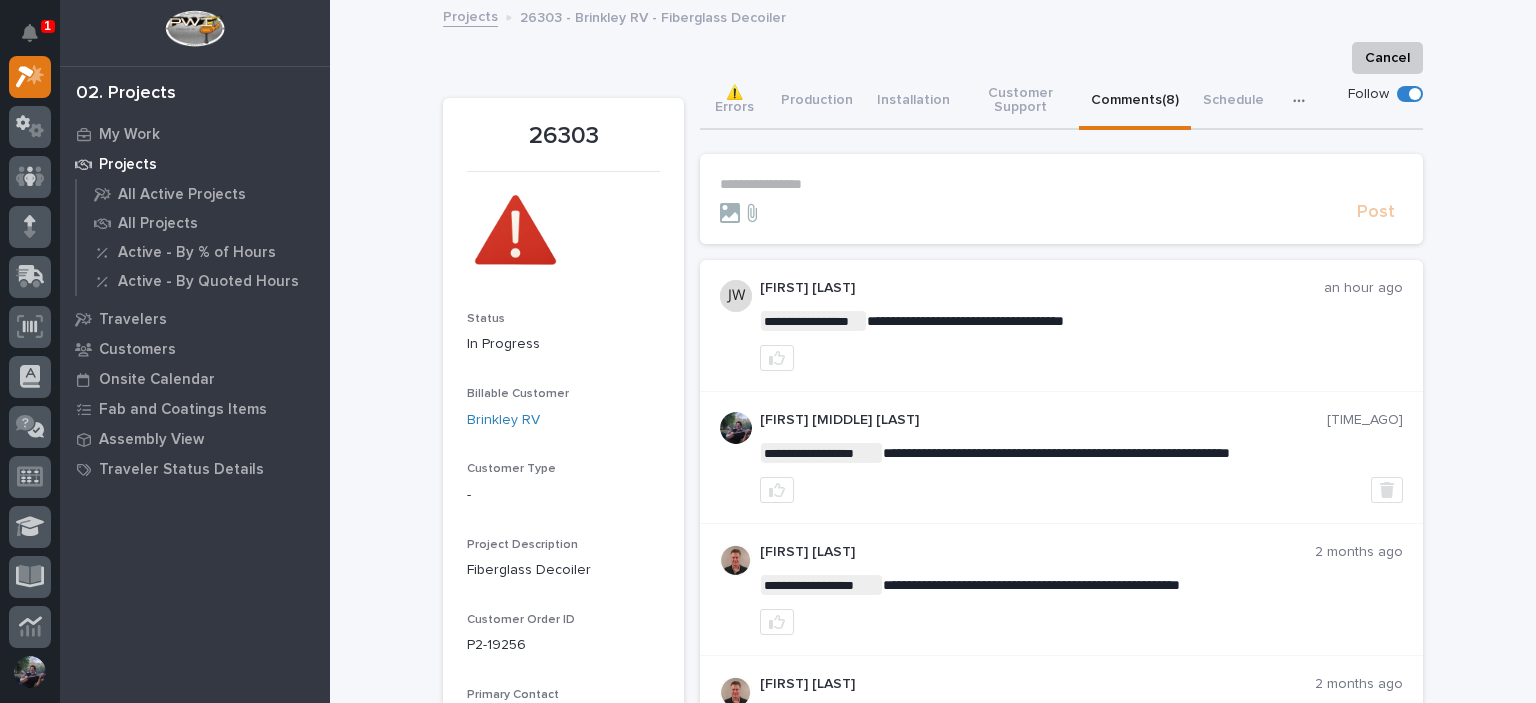 click on "**********" at bounding box center [1061, 184] 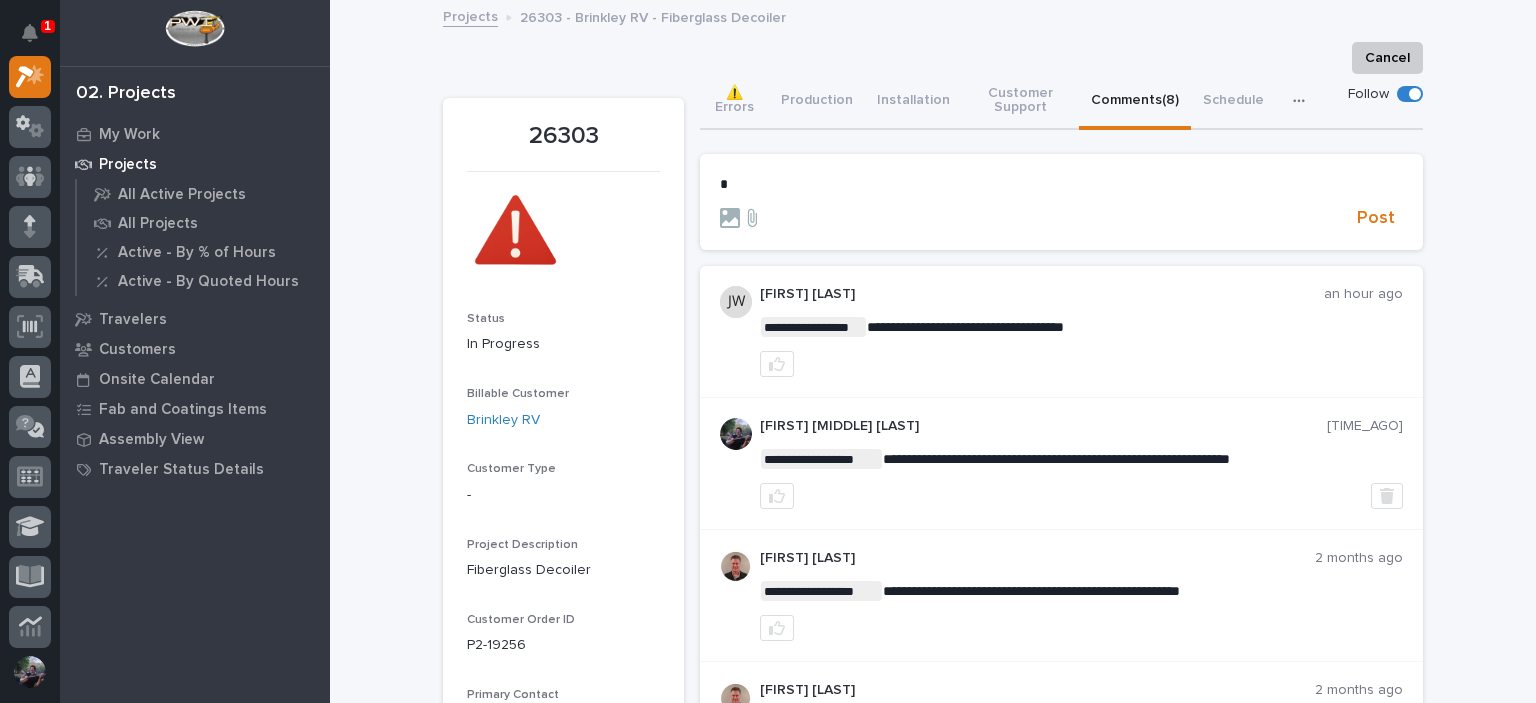 type 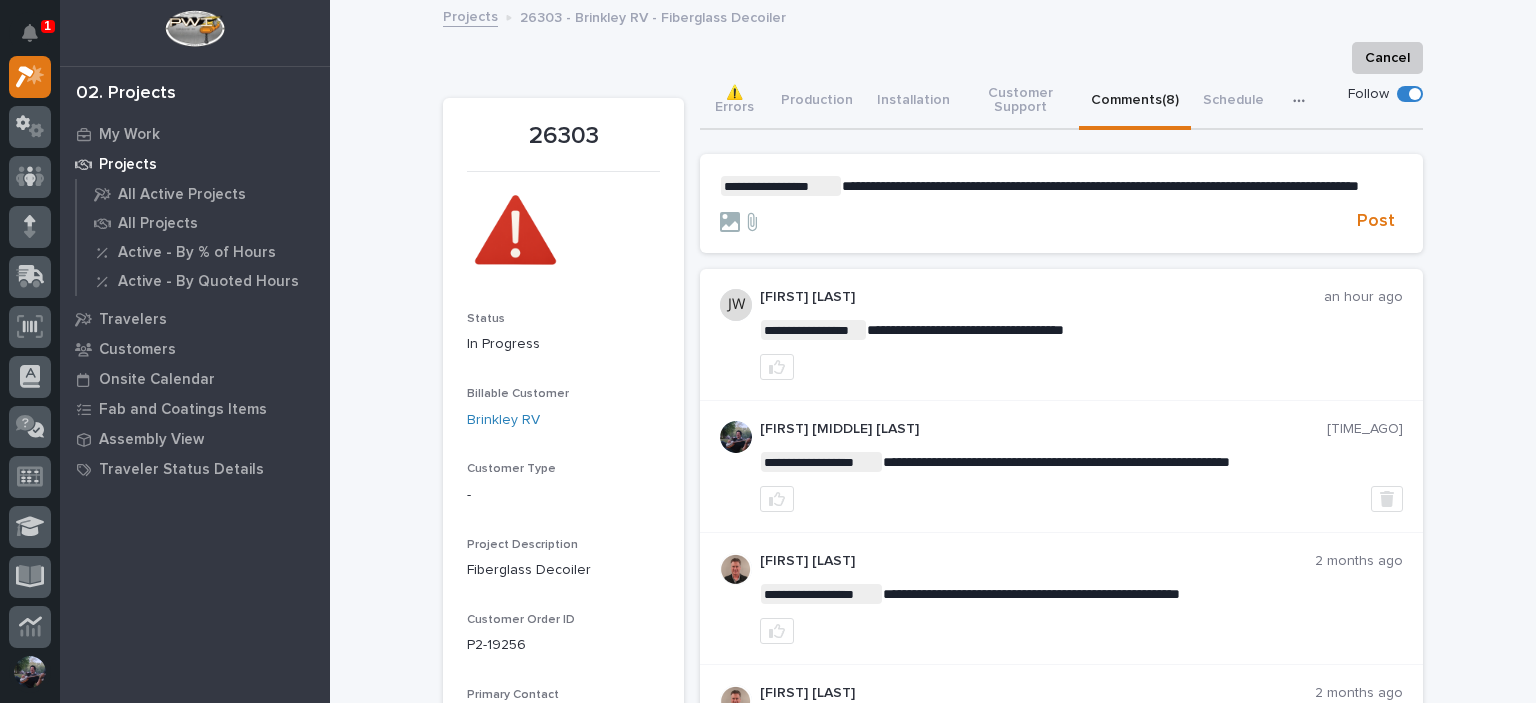 click on "**********" at bounding box center (1100, 186) 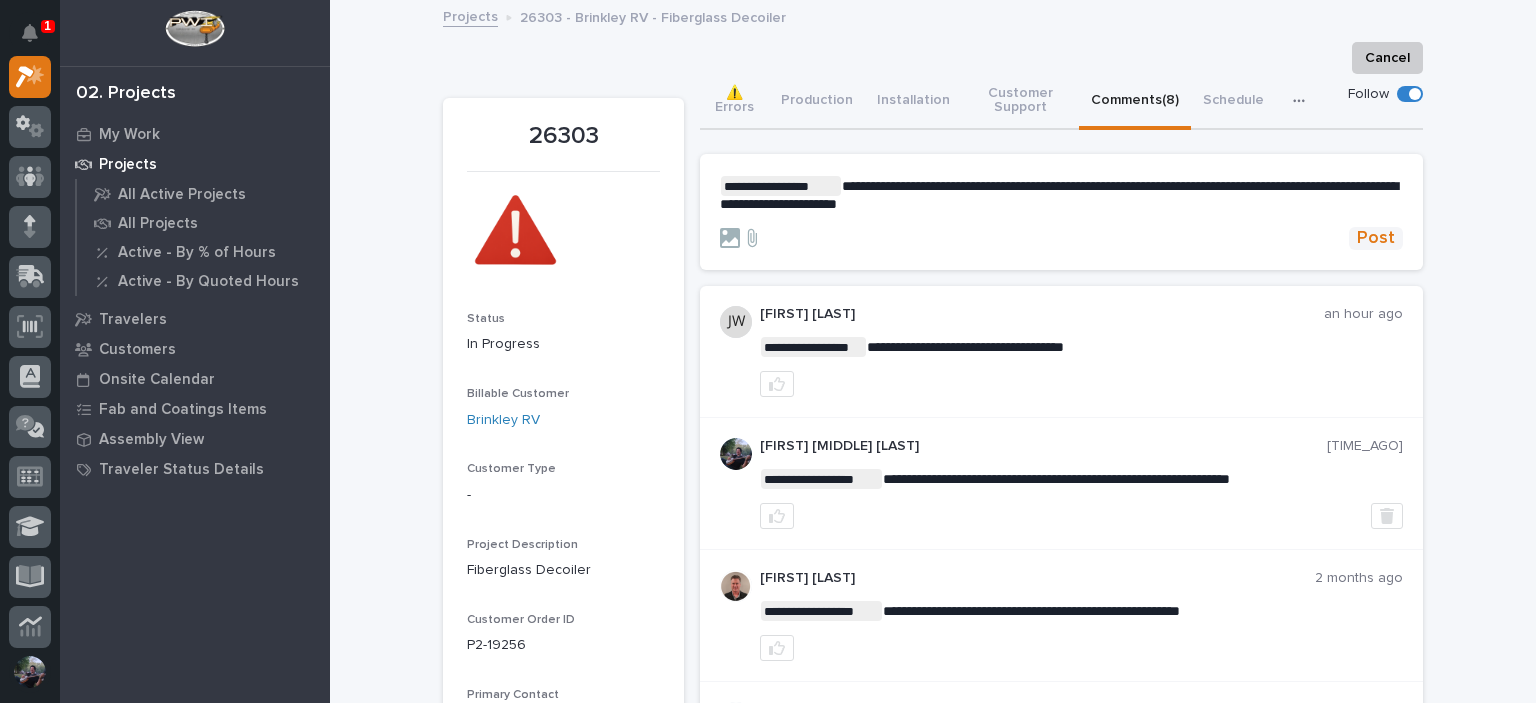 click on "Post" at bounding box center (1376, 238) 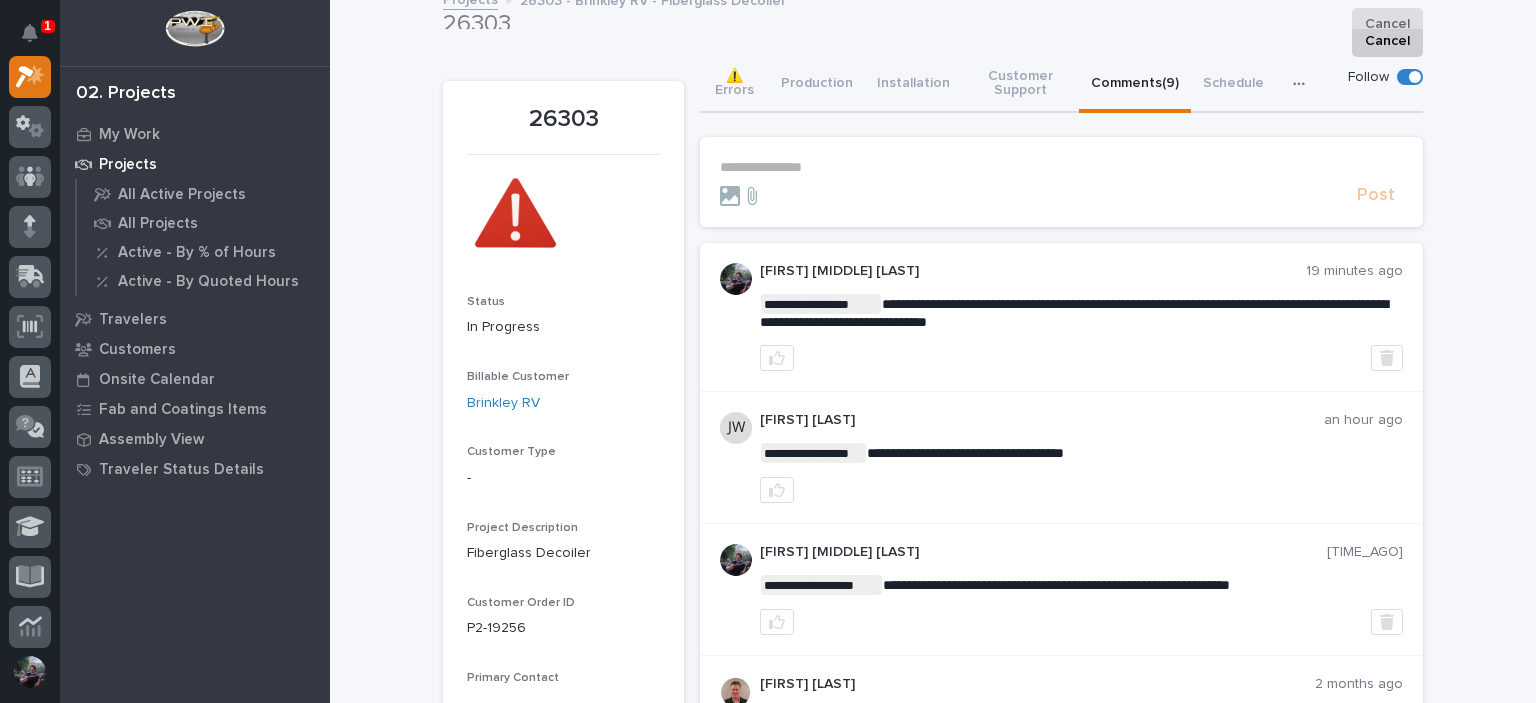 scroll, scrollTop: 0, scrollLeft: 0, axis: both 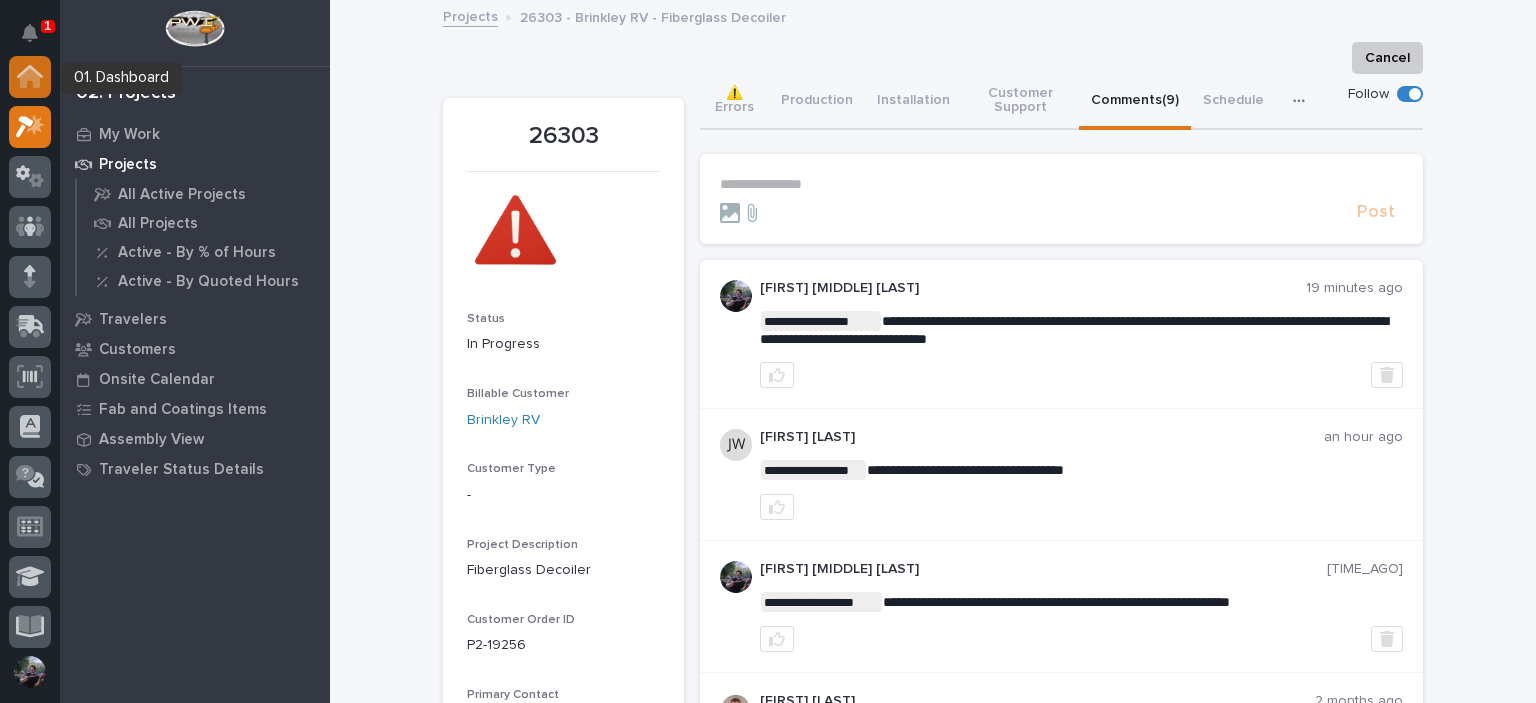 click 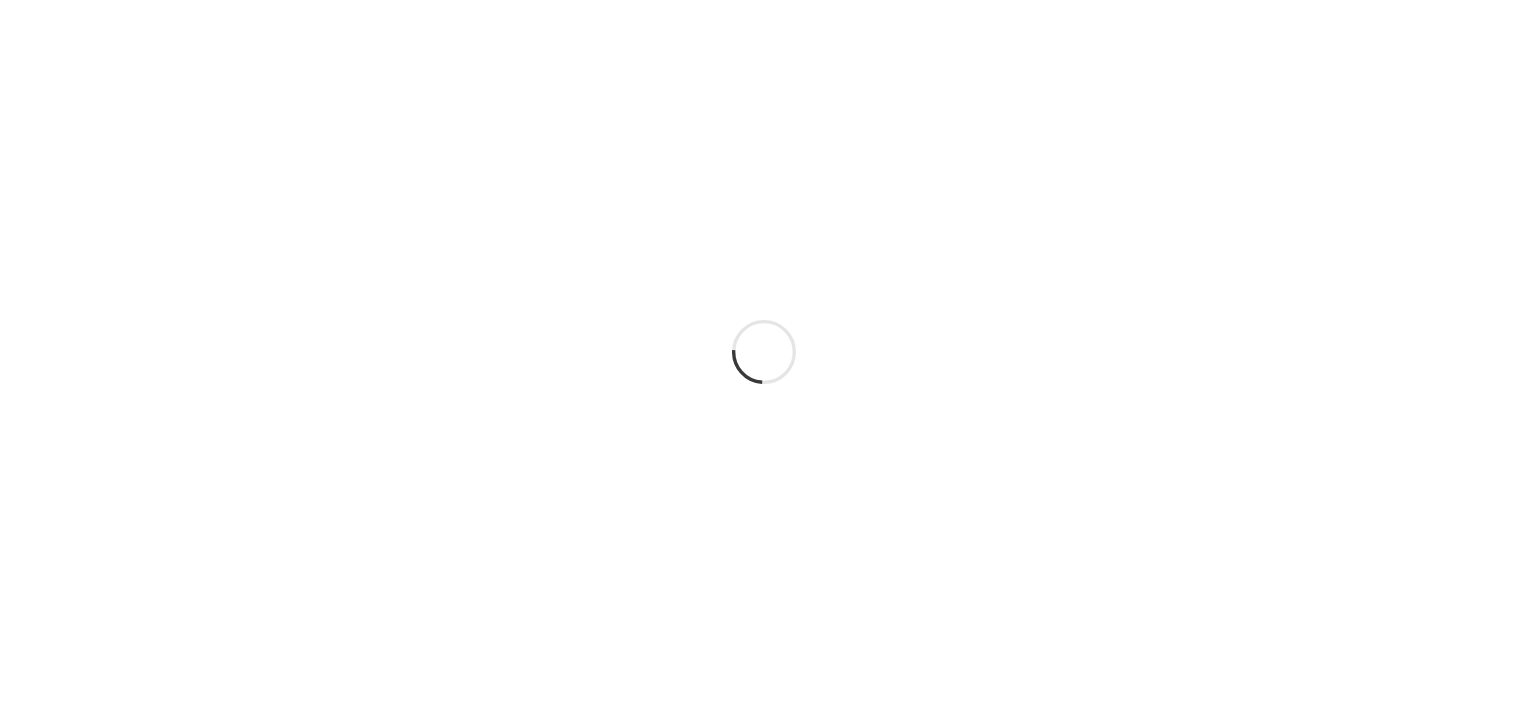scroll, scrollTop: 0, scrollLeft: 0, axis: both 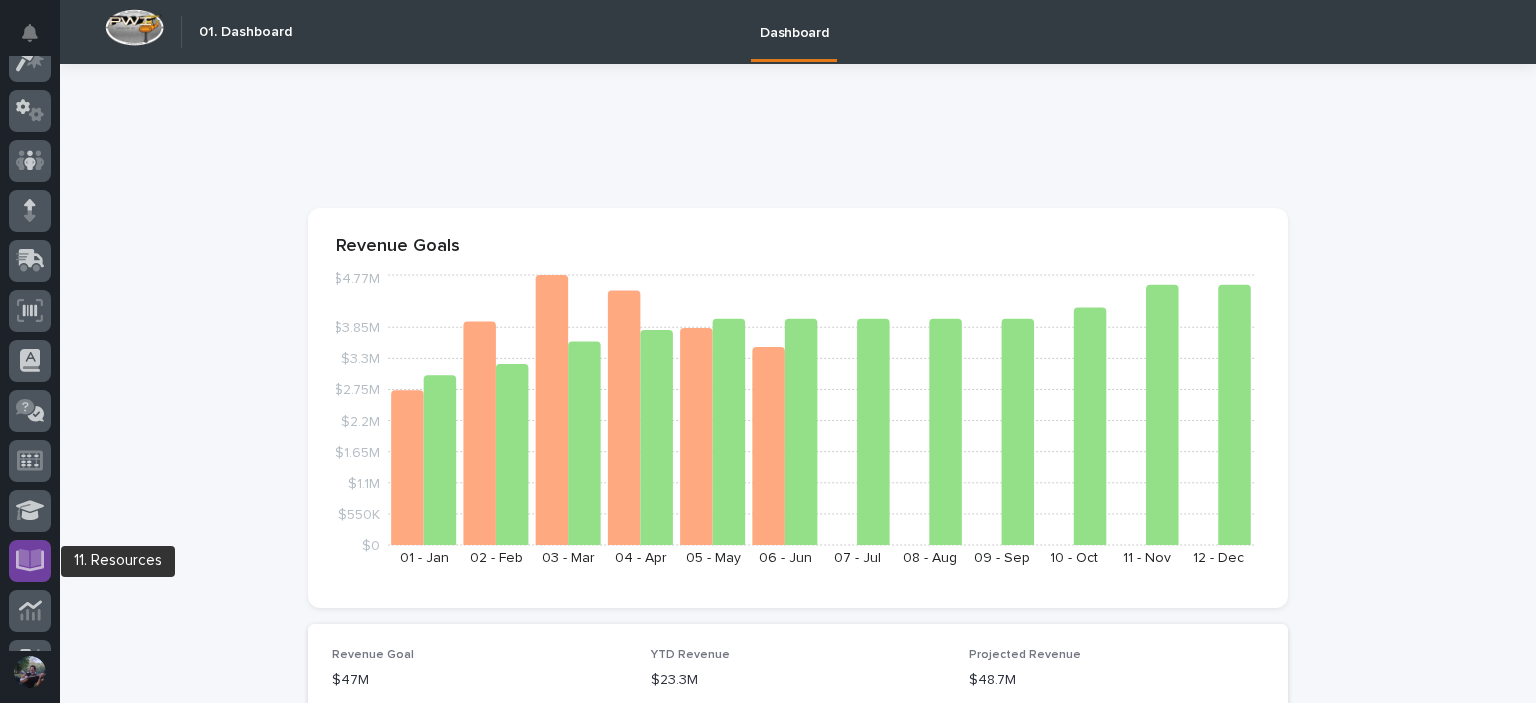 click 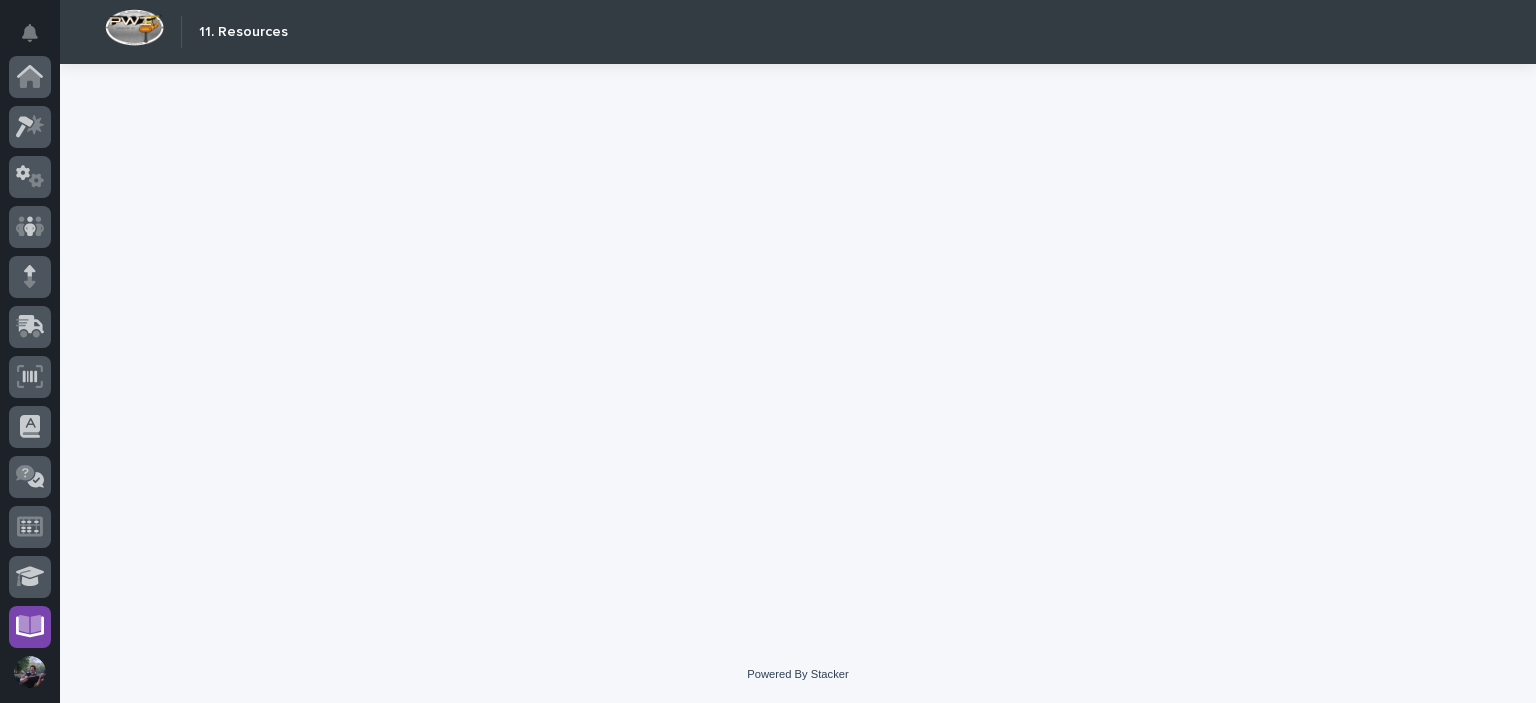 scroll, scrollTop: 404, scrollLeft: 0, axis: vertical 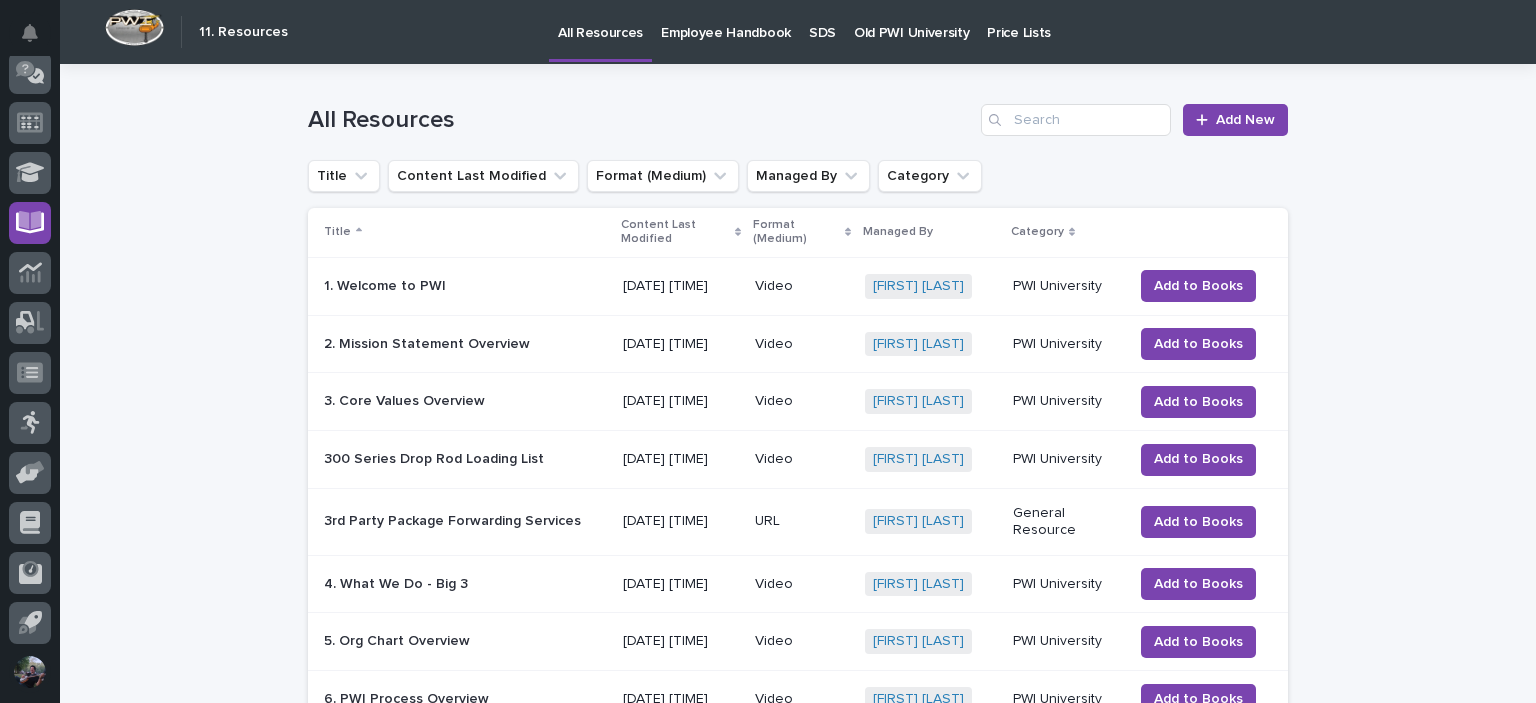 click on "Old PWI University" at bounding box center (911, 31) 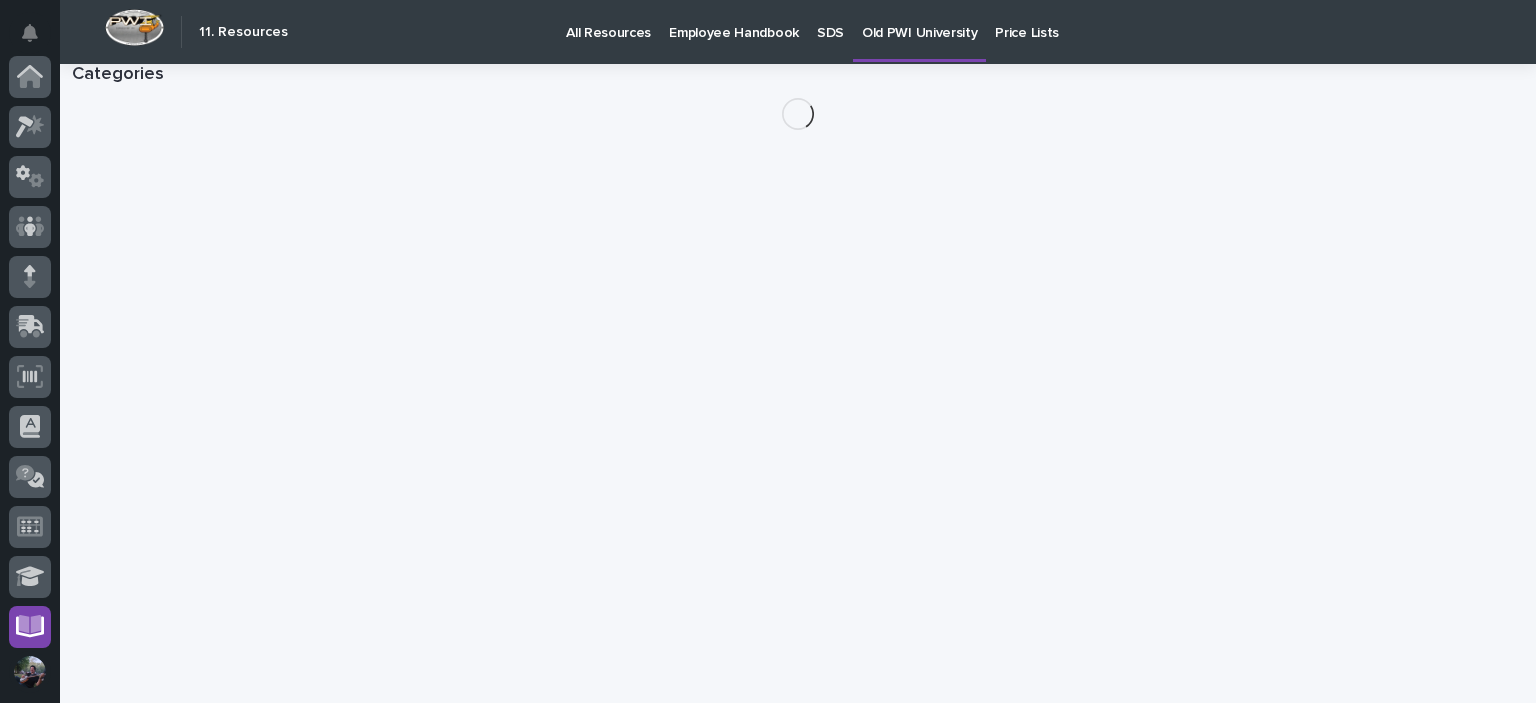 scroll, scrollTop: 404, scrollLeft: 0, axis: vertical 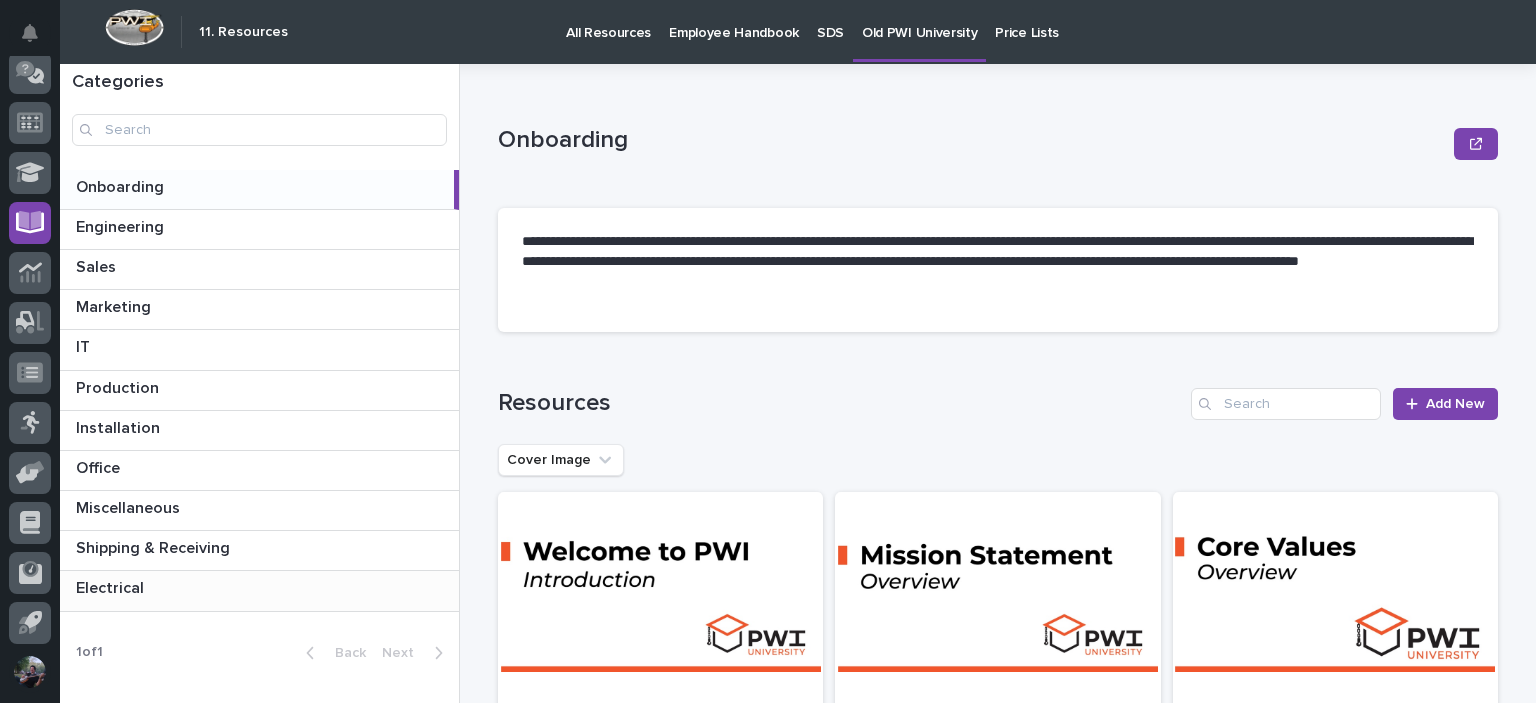 click at bounding box center (263, 588) 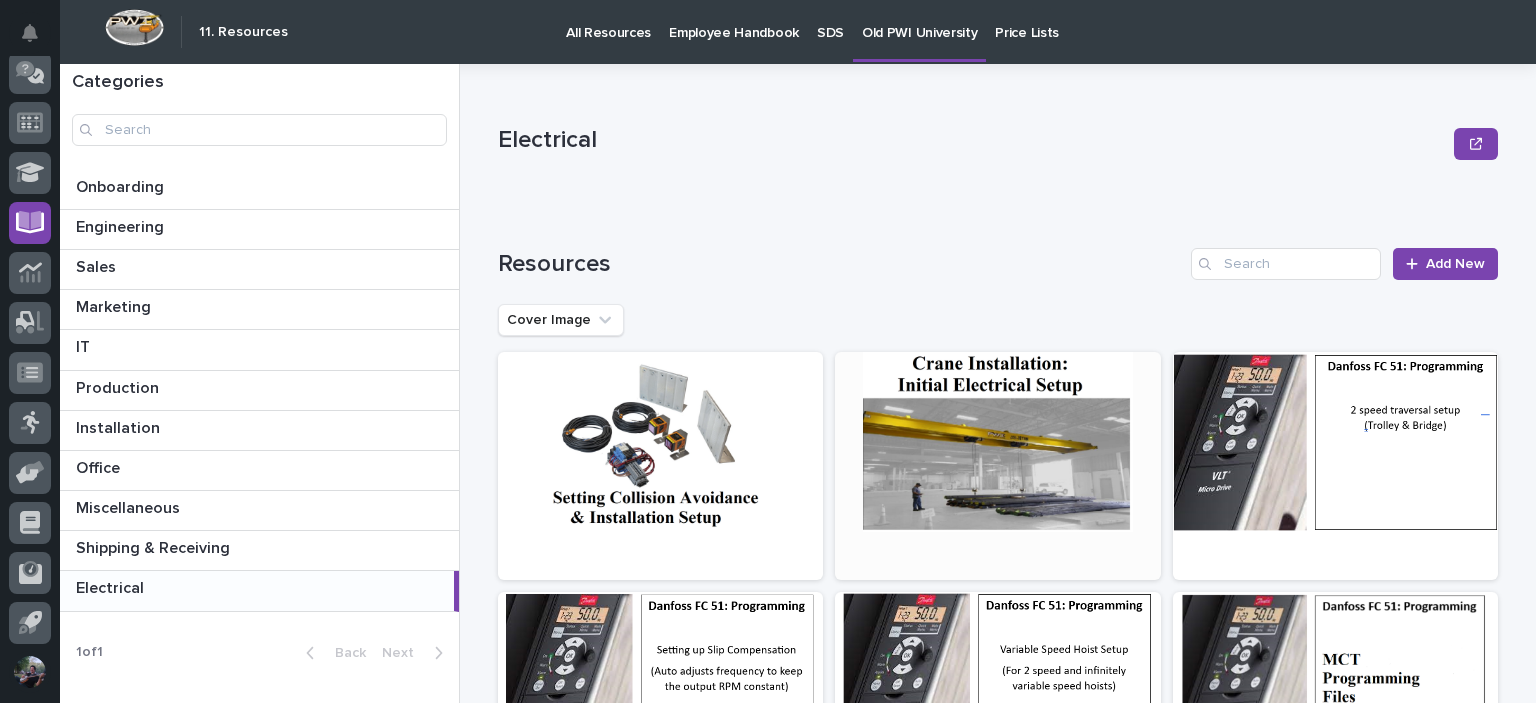 scroll, scrollTop: 466, scrollLeft: 0, axis: vertical 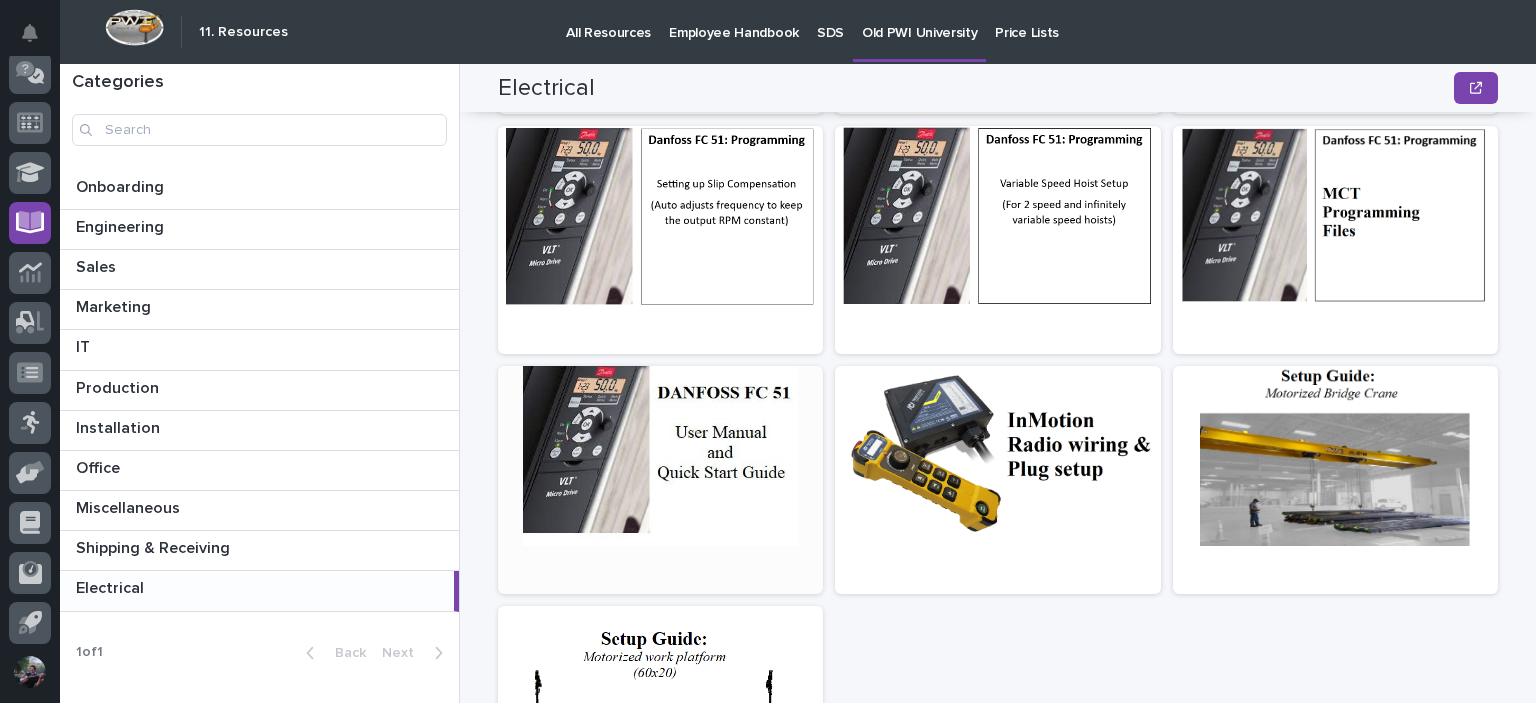 click at bounding box center [660, 456] 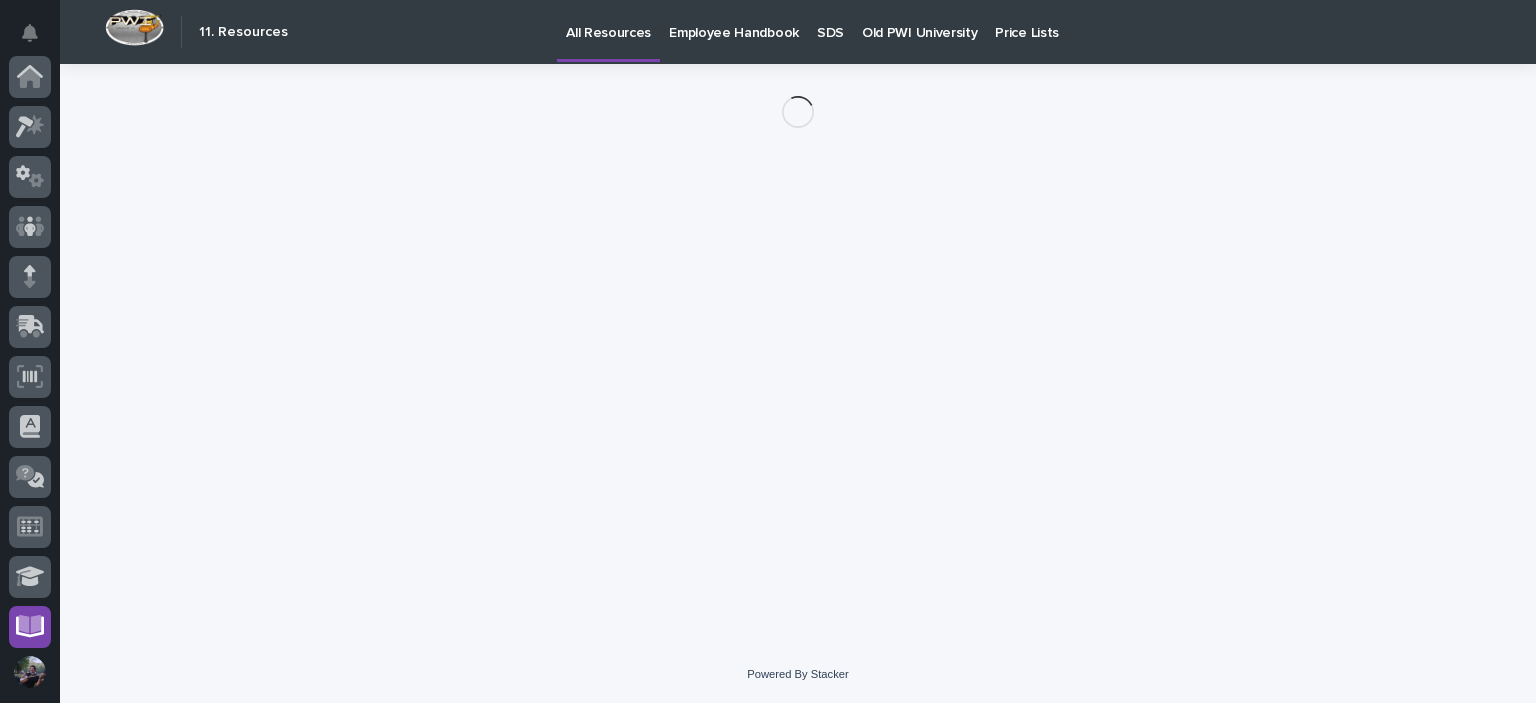 scroll, scrollTop: 404, scrollLeft: 0, axis: vertical 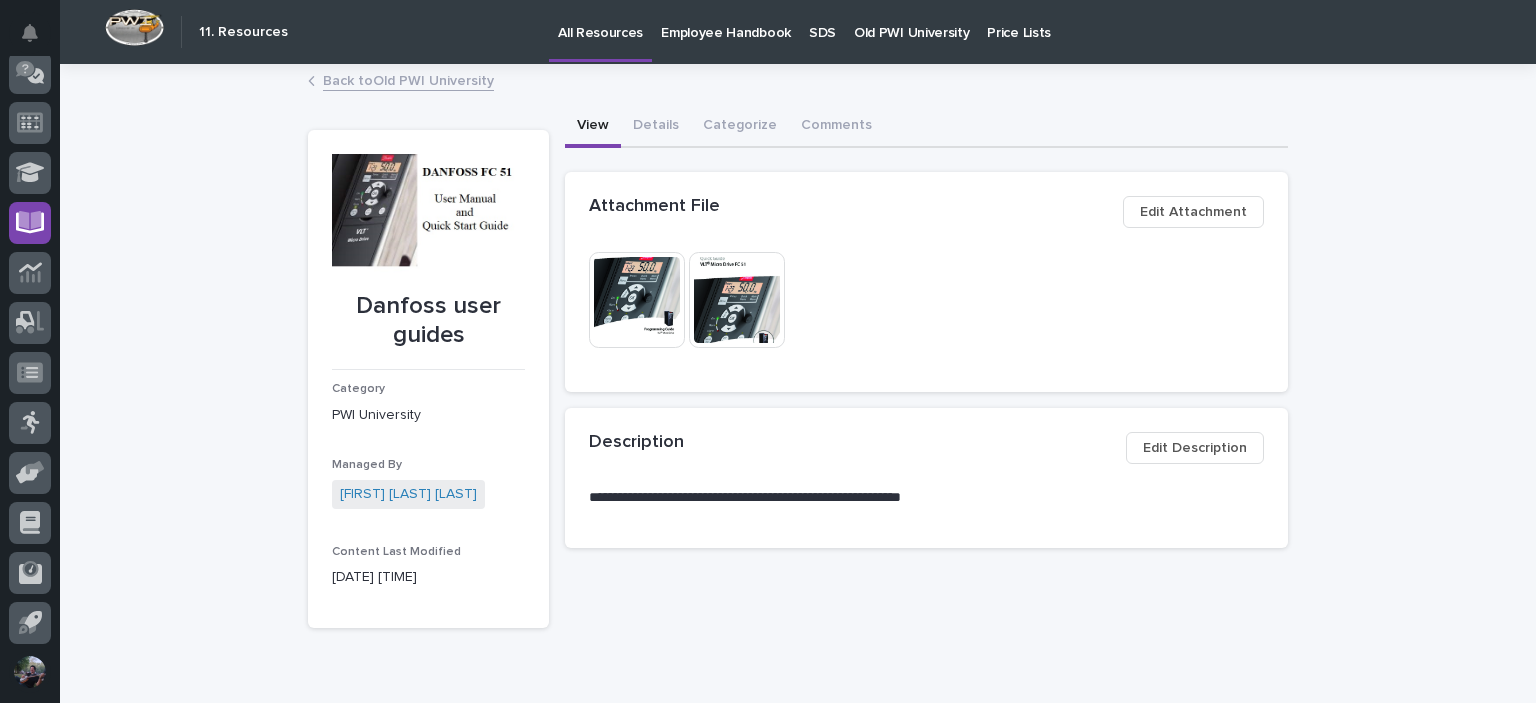 click at bounding box center (737, 300) 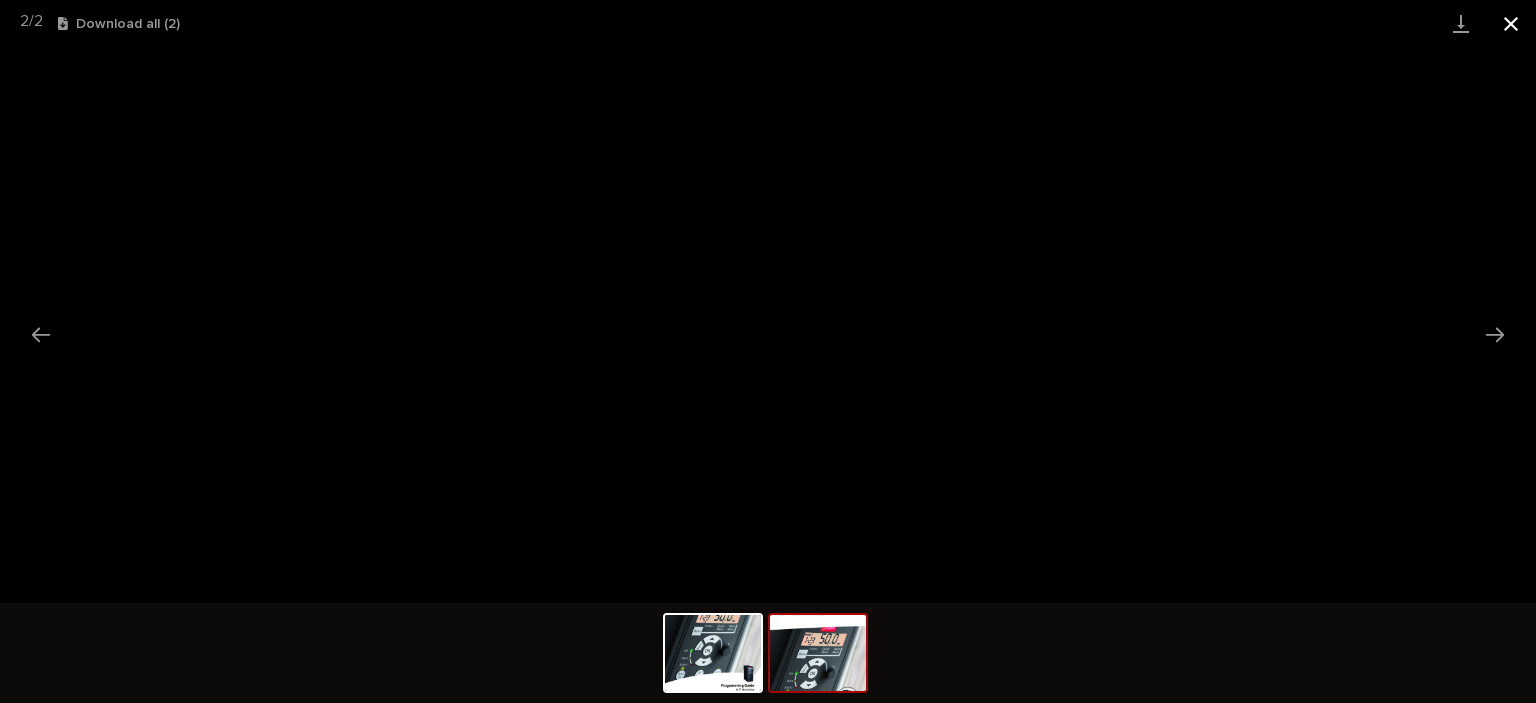 click at bounding box center [1511, 23] 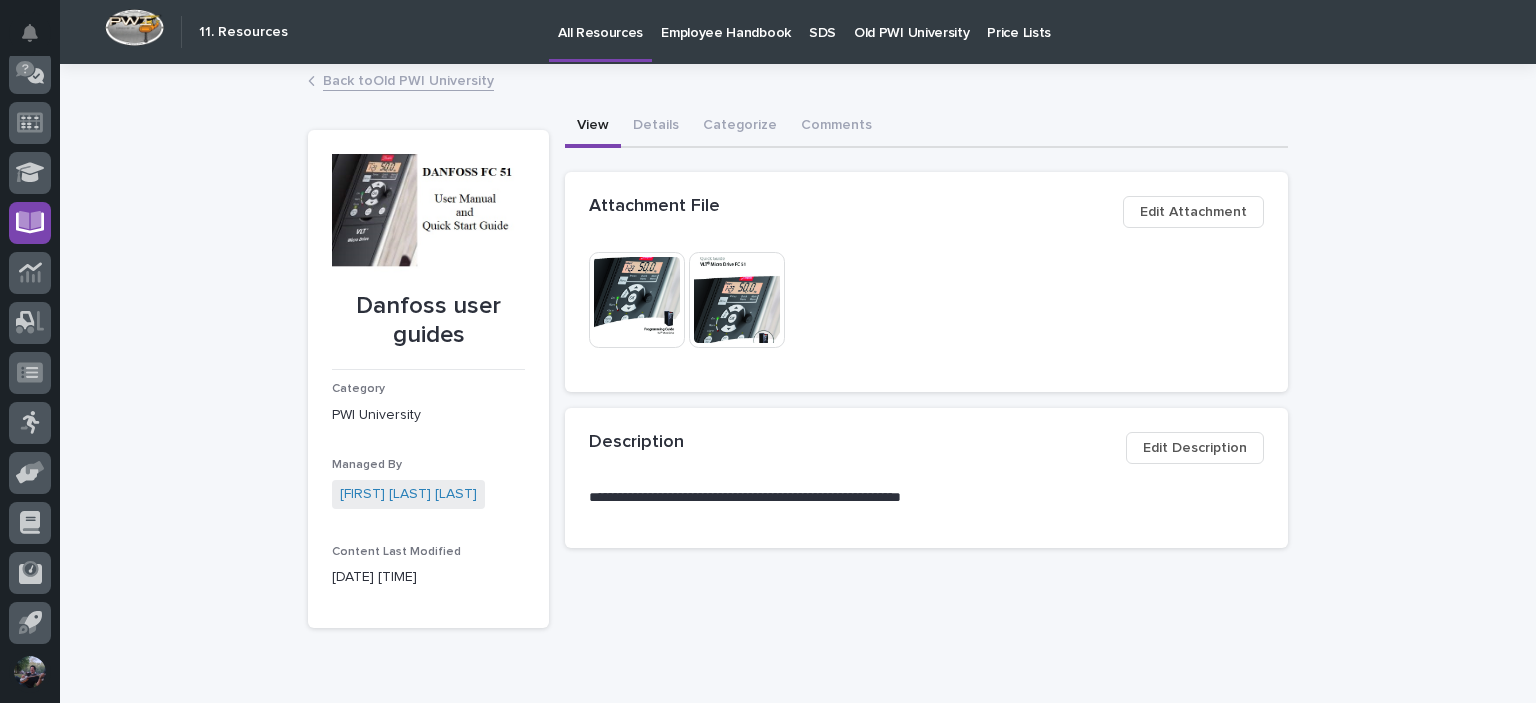 click on "Back to  Old PWI University" at bounding box center (408, 79) 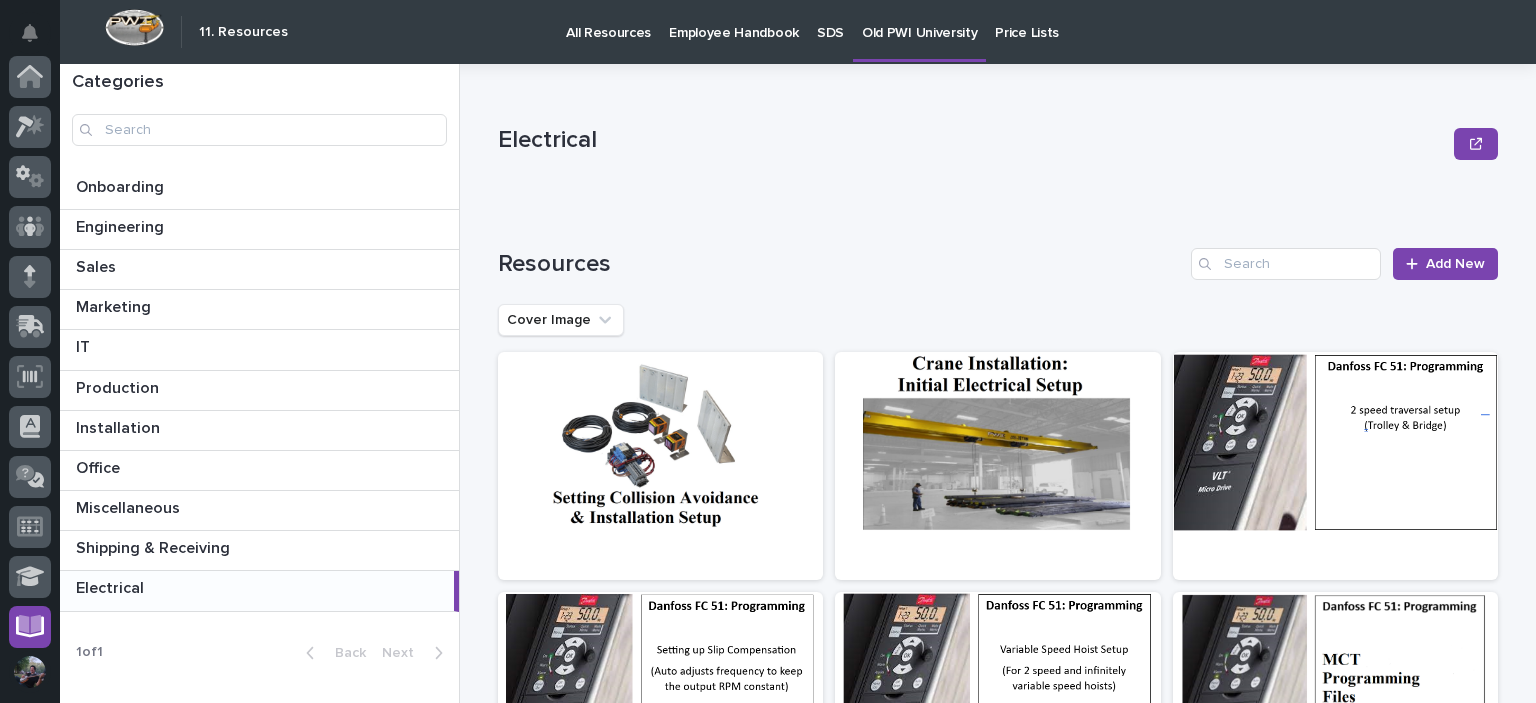 scroll, scrollTop: 404, scrollLeft: 0, axis: vertical 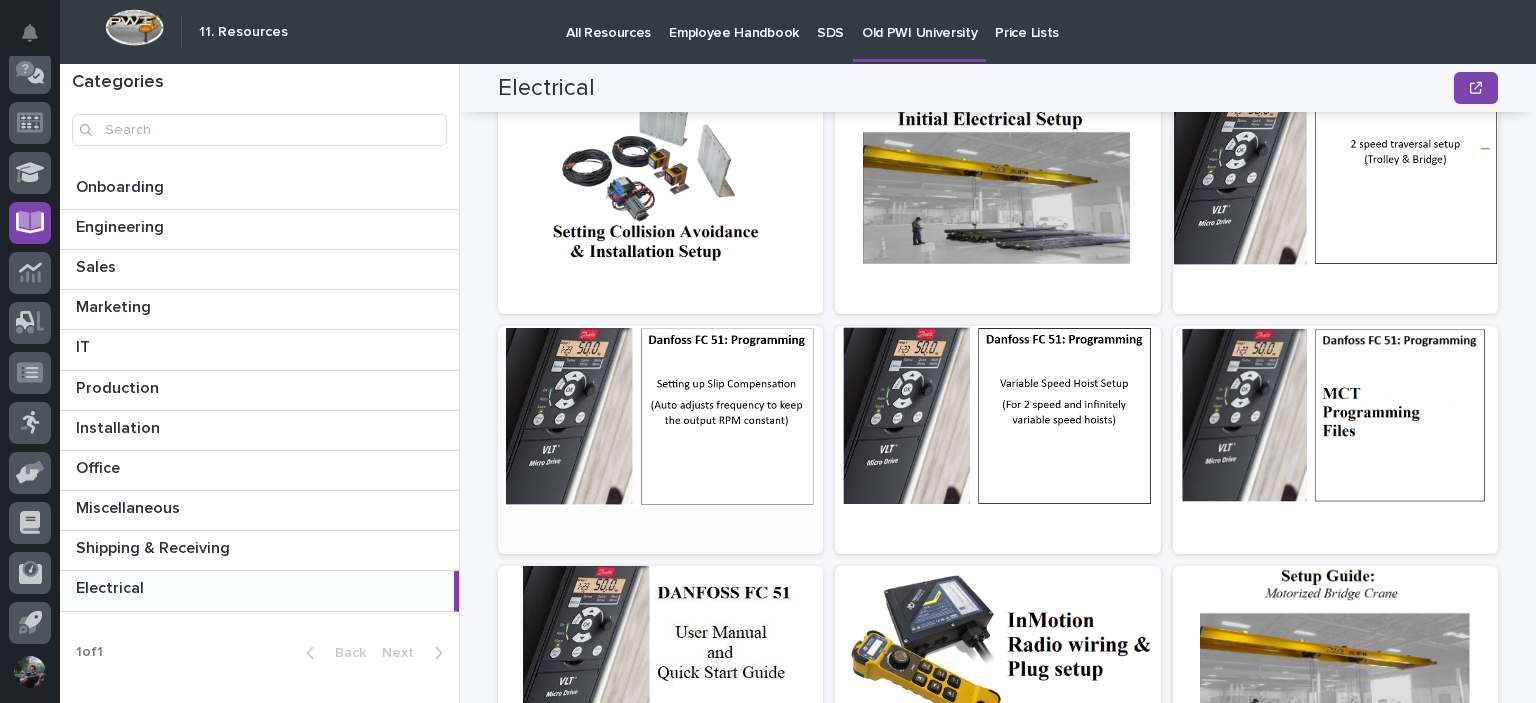 click at bounding box center [660, 416] 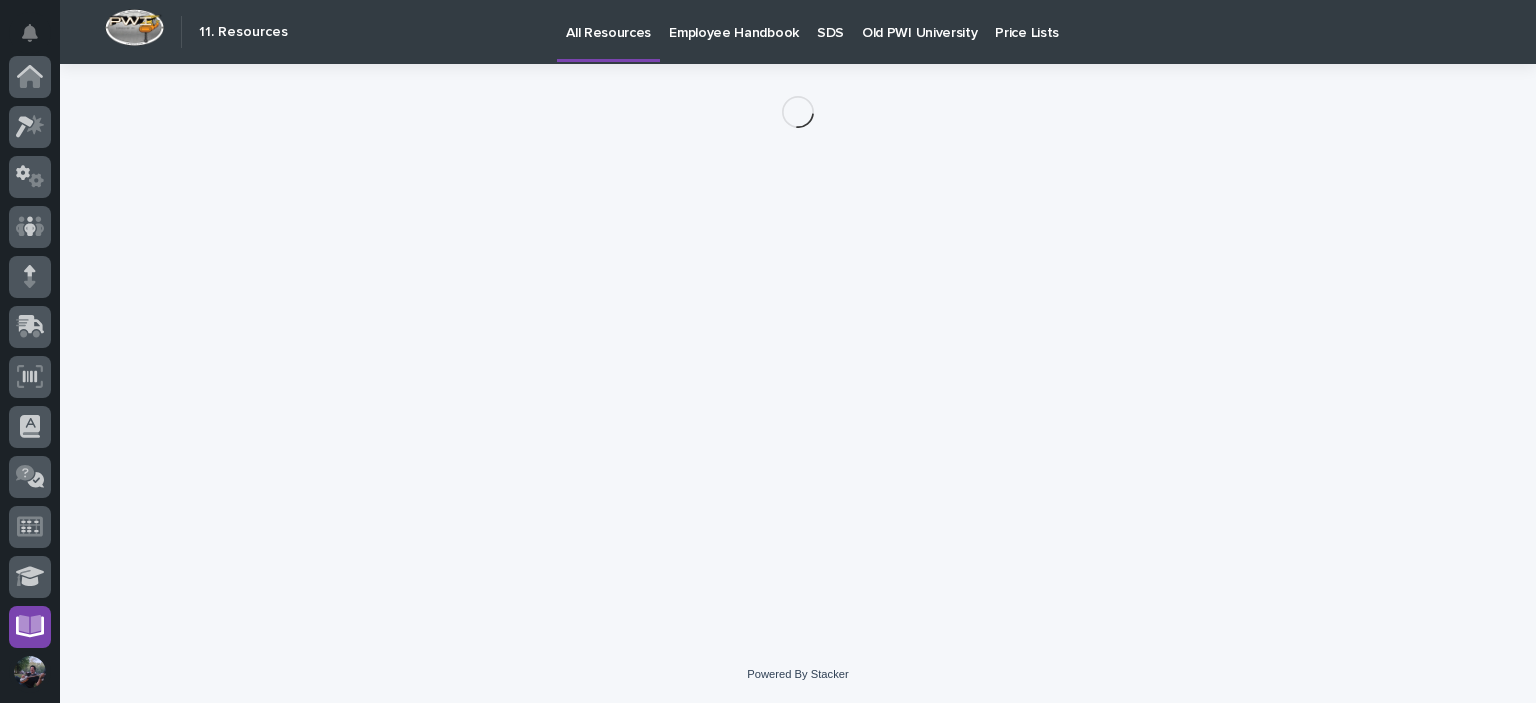 scroll, scrollTop: 404, scrollLeft: 0, axis: vertical 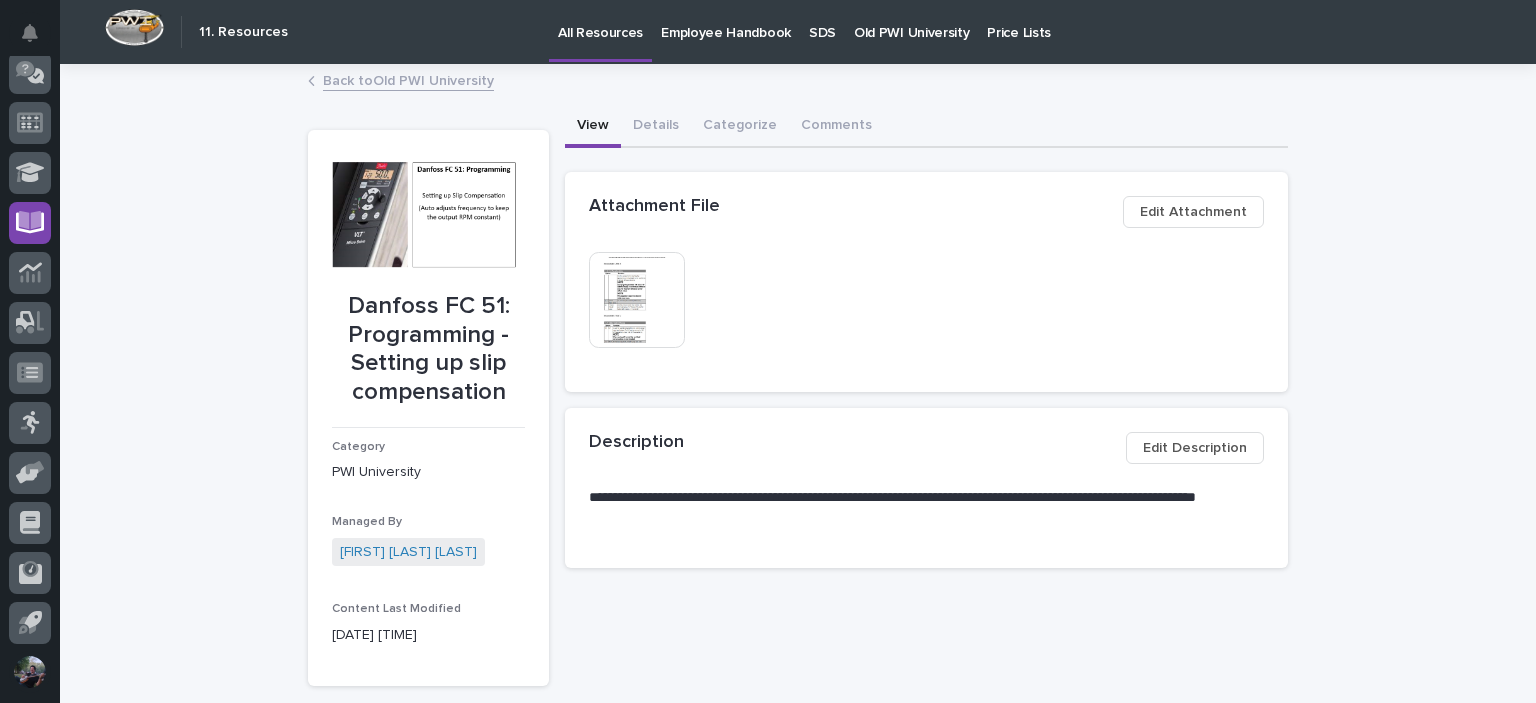 click at bounding box center (637, 300) 